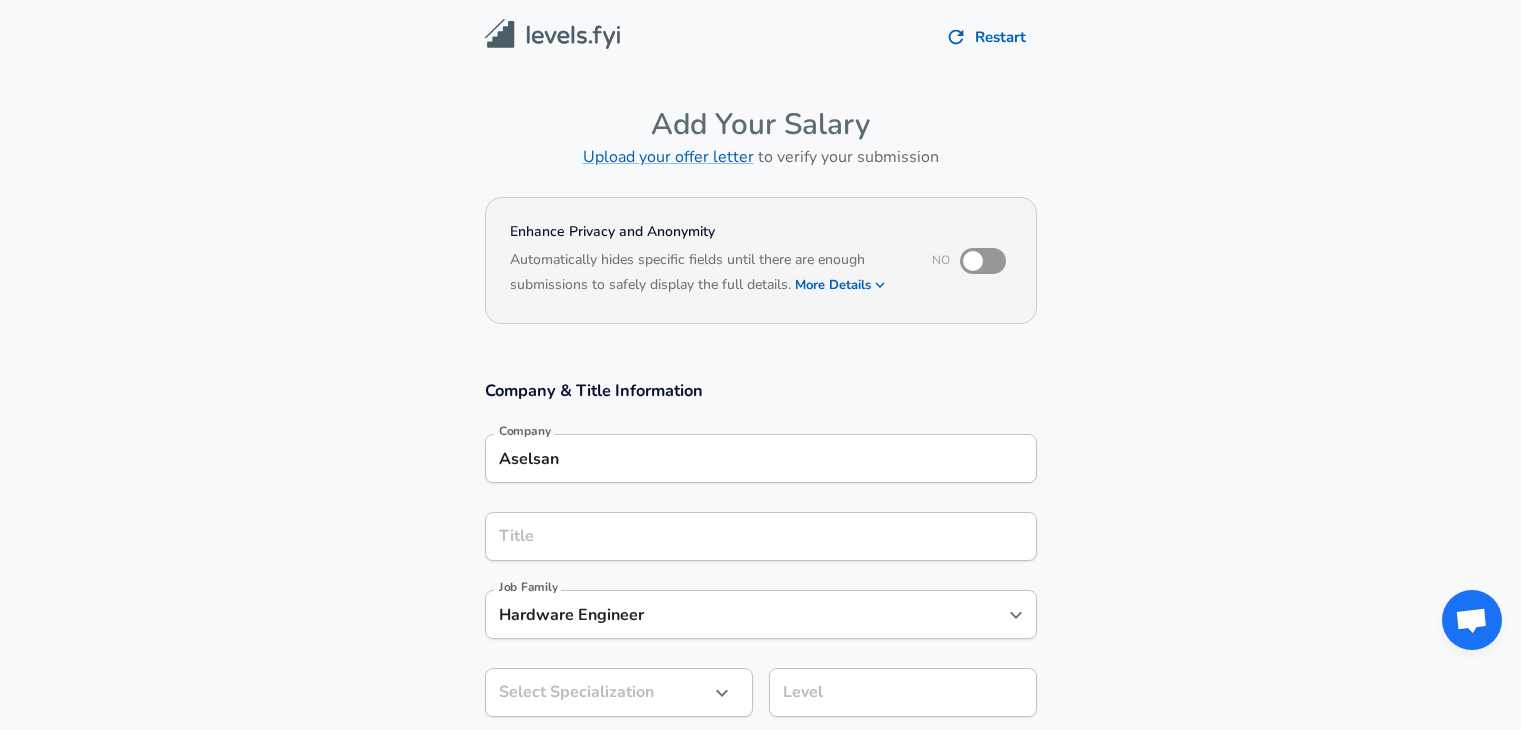 scroll, scrollTop: 0, scrollLeft: 0, axis: both 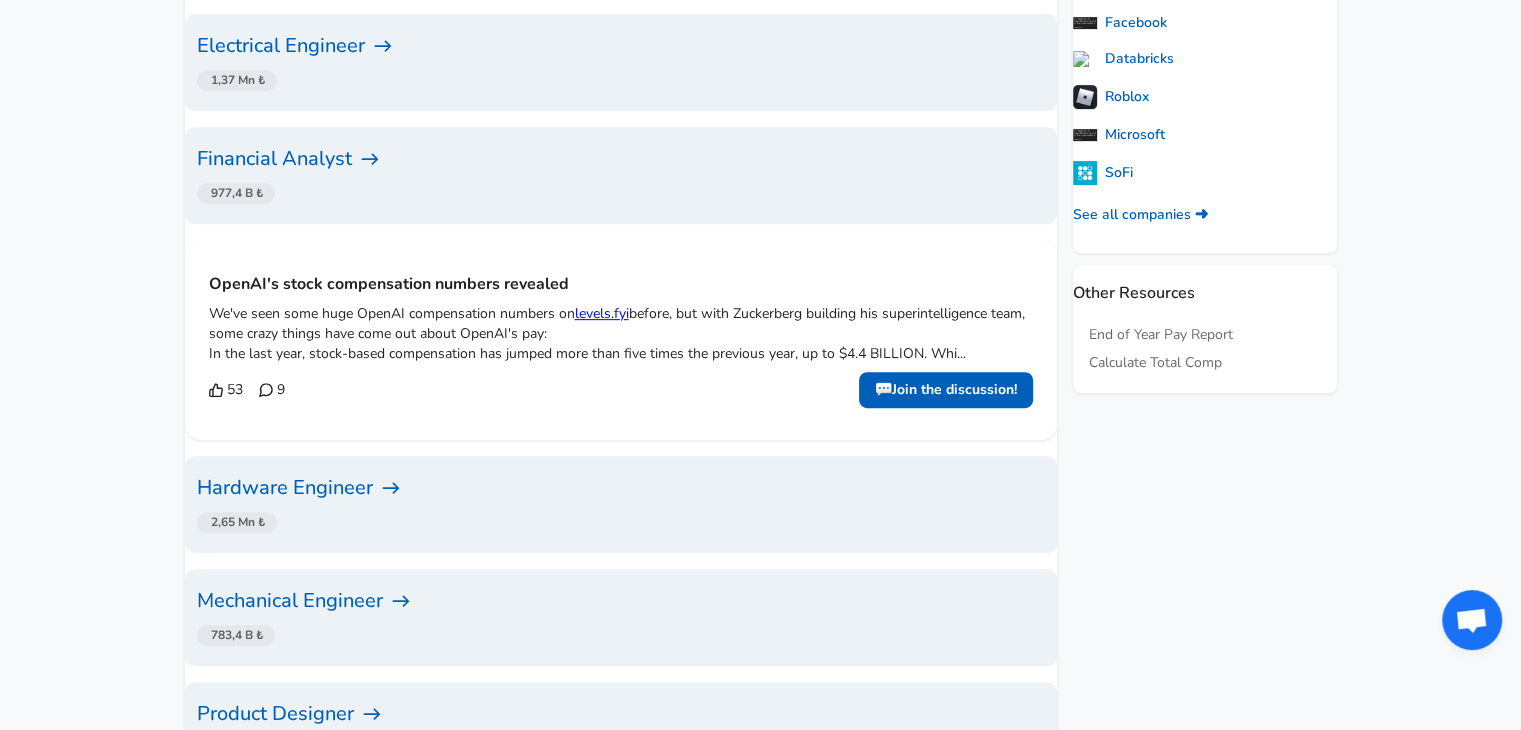 click on "Mechanical Engineer" at bounding box center [621, 601] 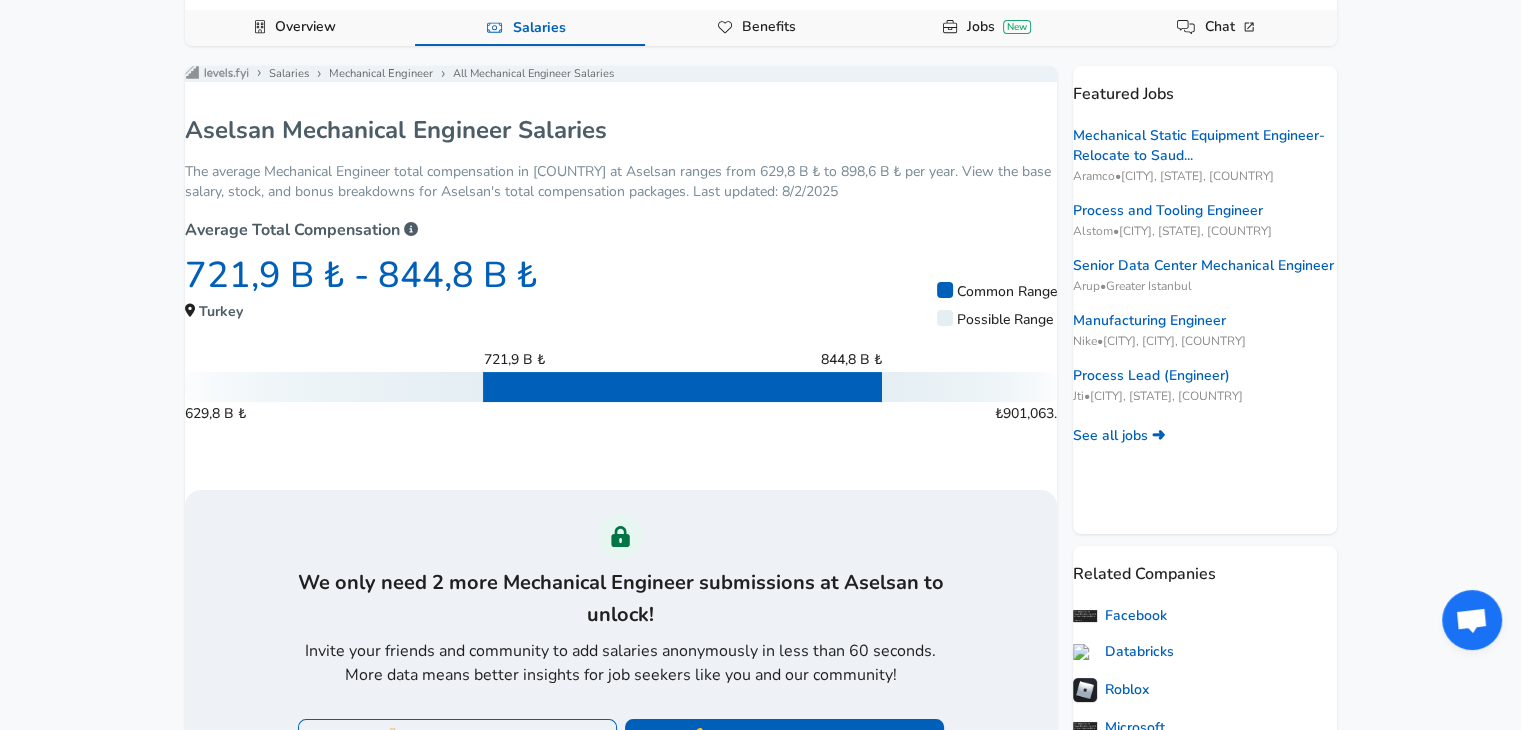 scroll, scrollTop: 204, scrollLeft: 0, axis: vertical 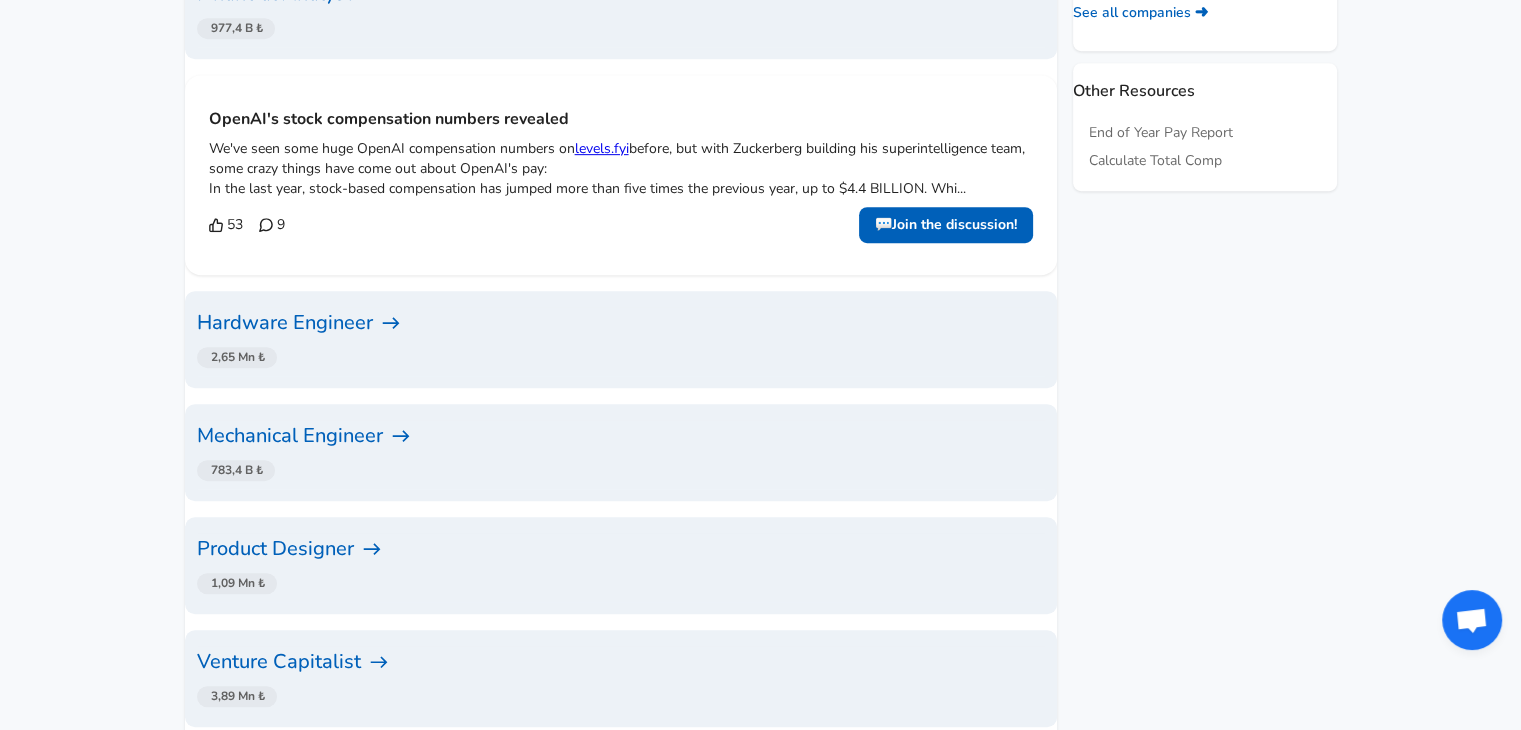 click on "Hardware Engineer" at bounding box center [621, 323] 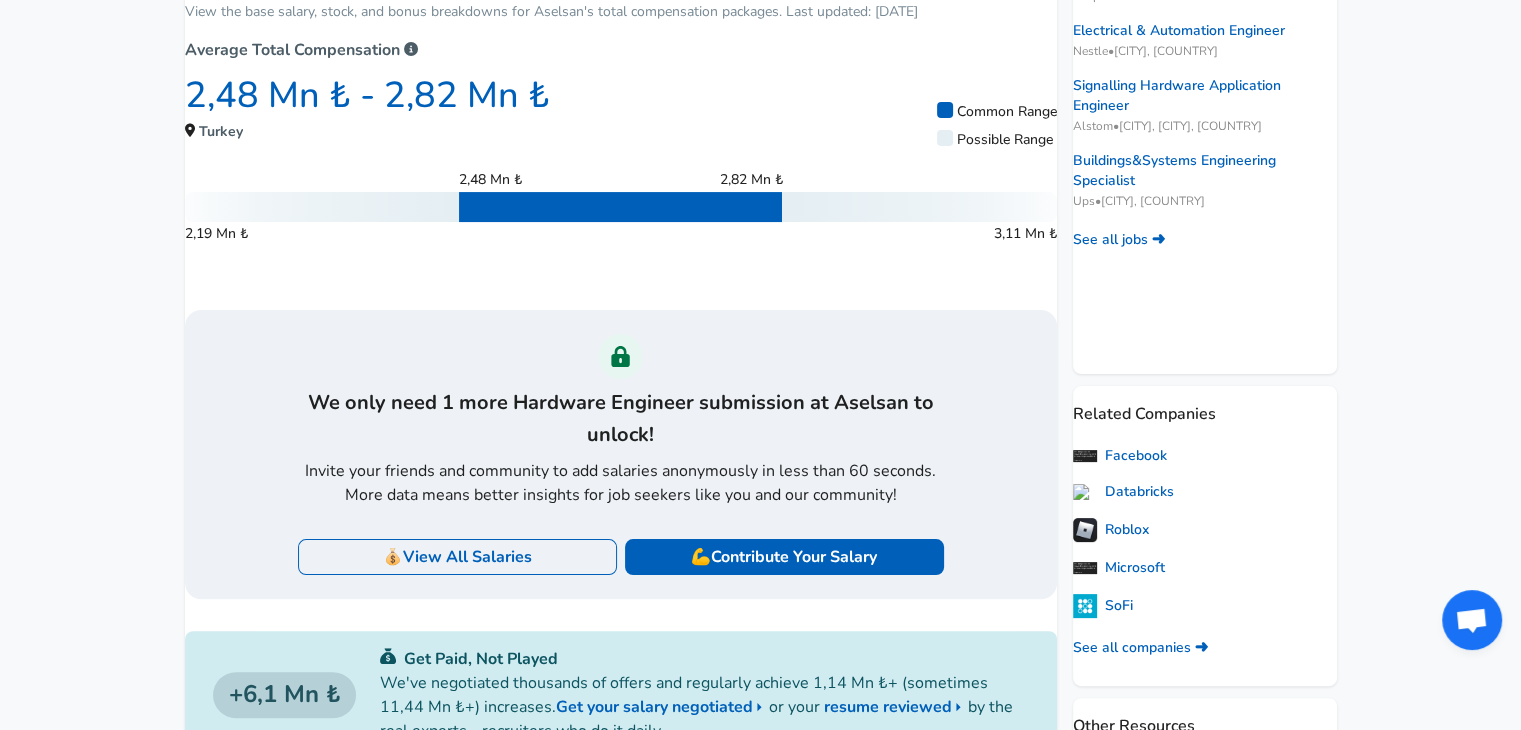 scroll, scrollTop: 364, scrollLeft: 0, axis: vertical 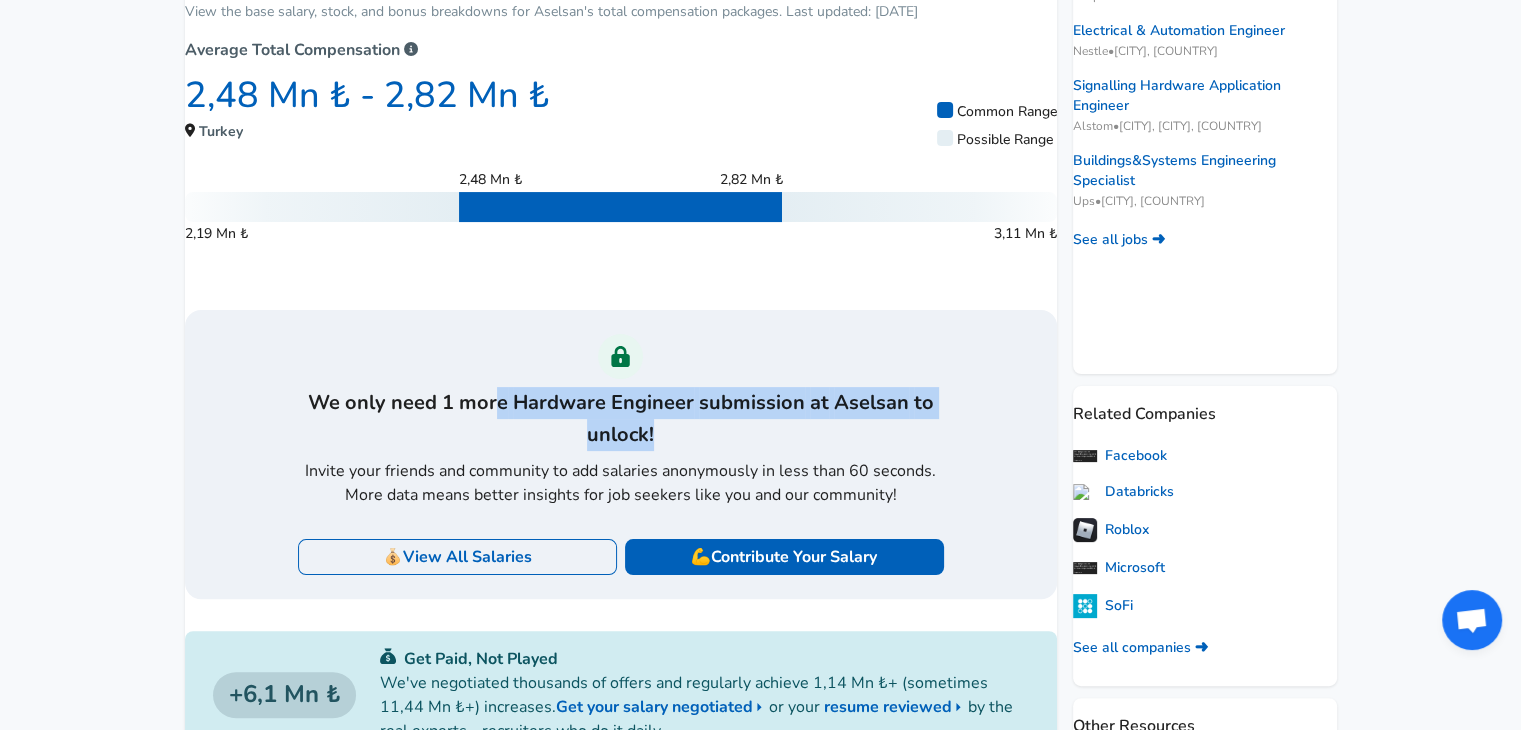 drag, startPoint x: 494, startPoint y: 428, endPoint x: 693, endPoint y: 435, distance: 199.12308 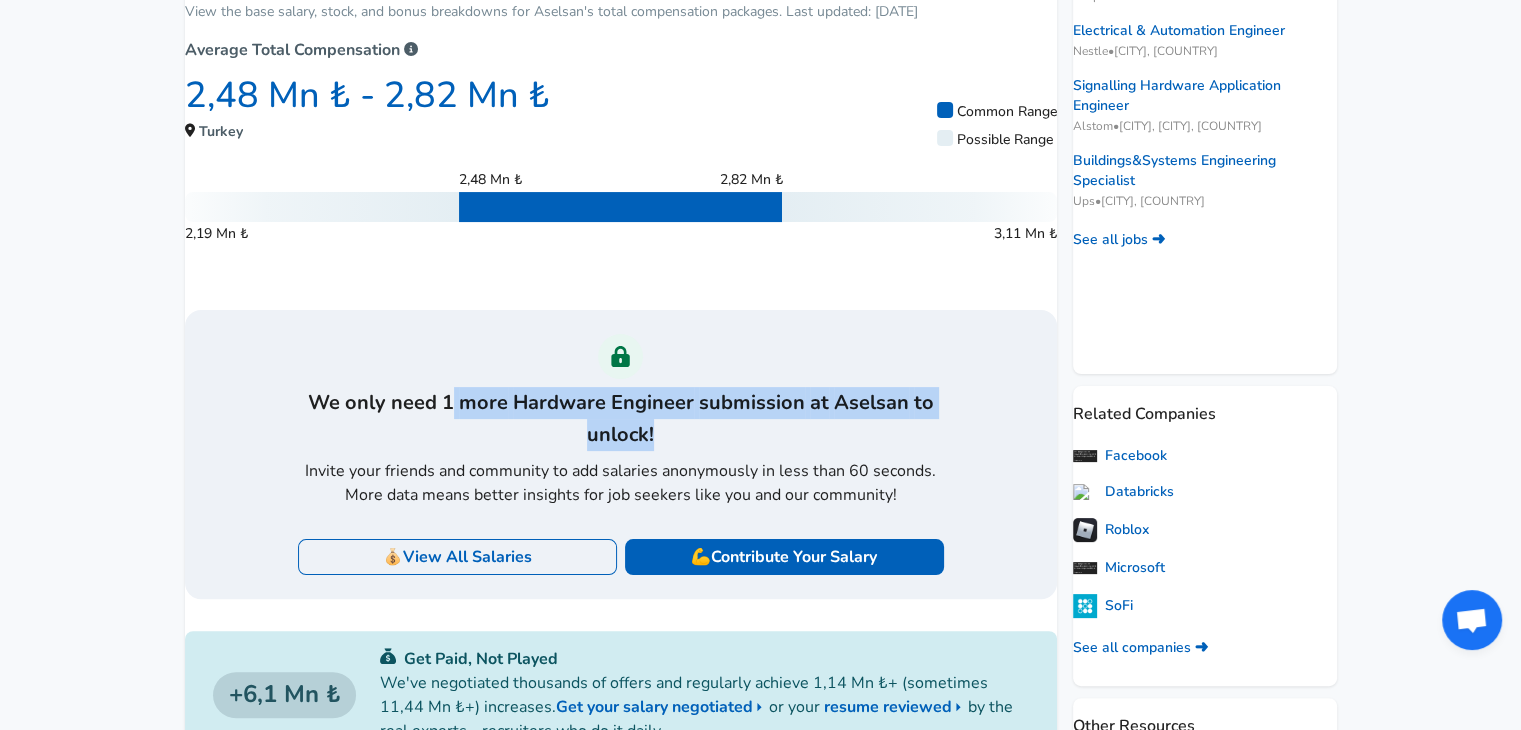drag, startPoint x: 693, startPoint y: 435, endPoint x: 458, endPoint y: 411, distance: 236.22235 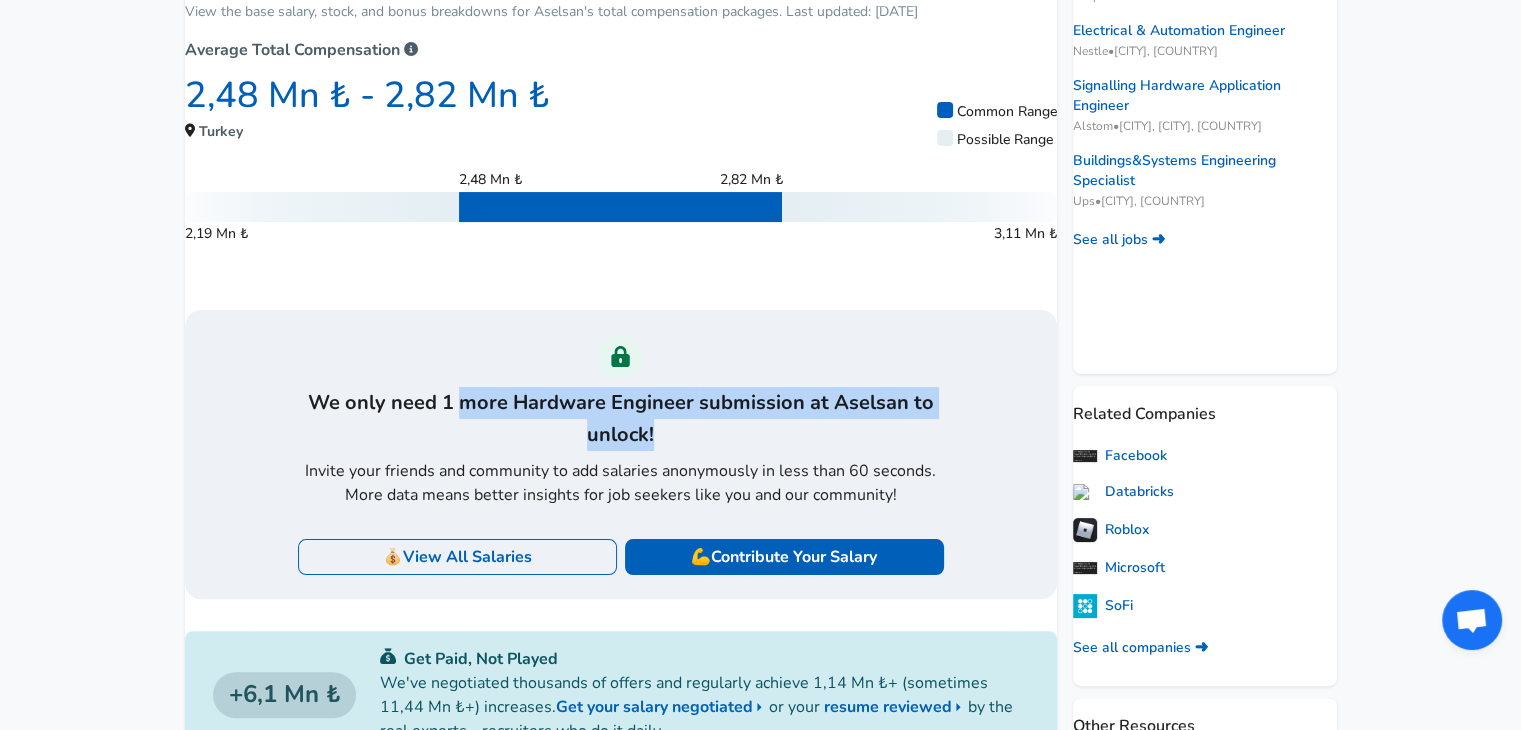 click on "We only need 1 more Hardware Engineer submission at Aselsan to unlock!" at bounding box center [621, 419] 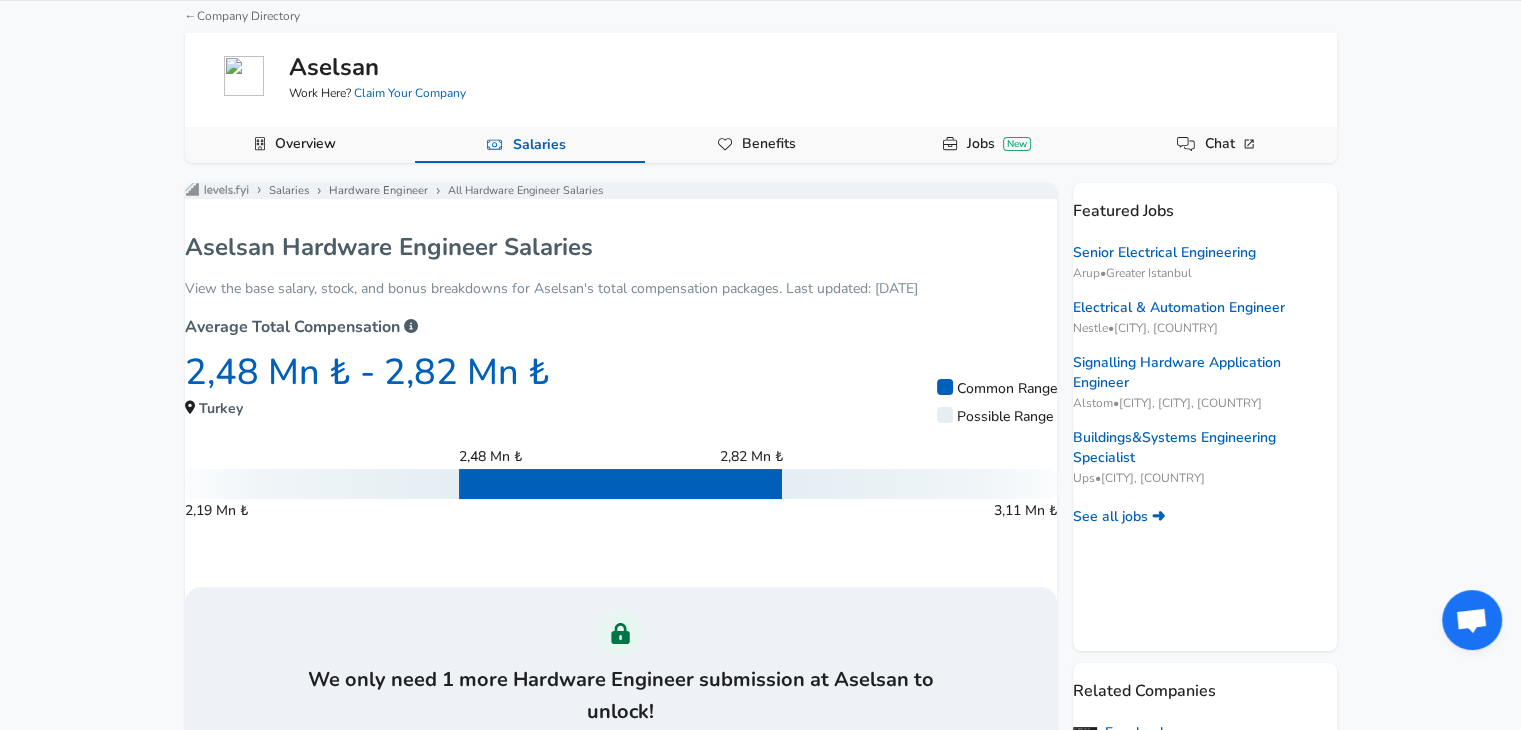 scroll, scrollTop: 86, scrollLeft: 0, axis: vertical 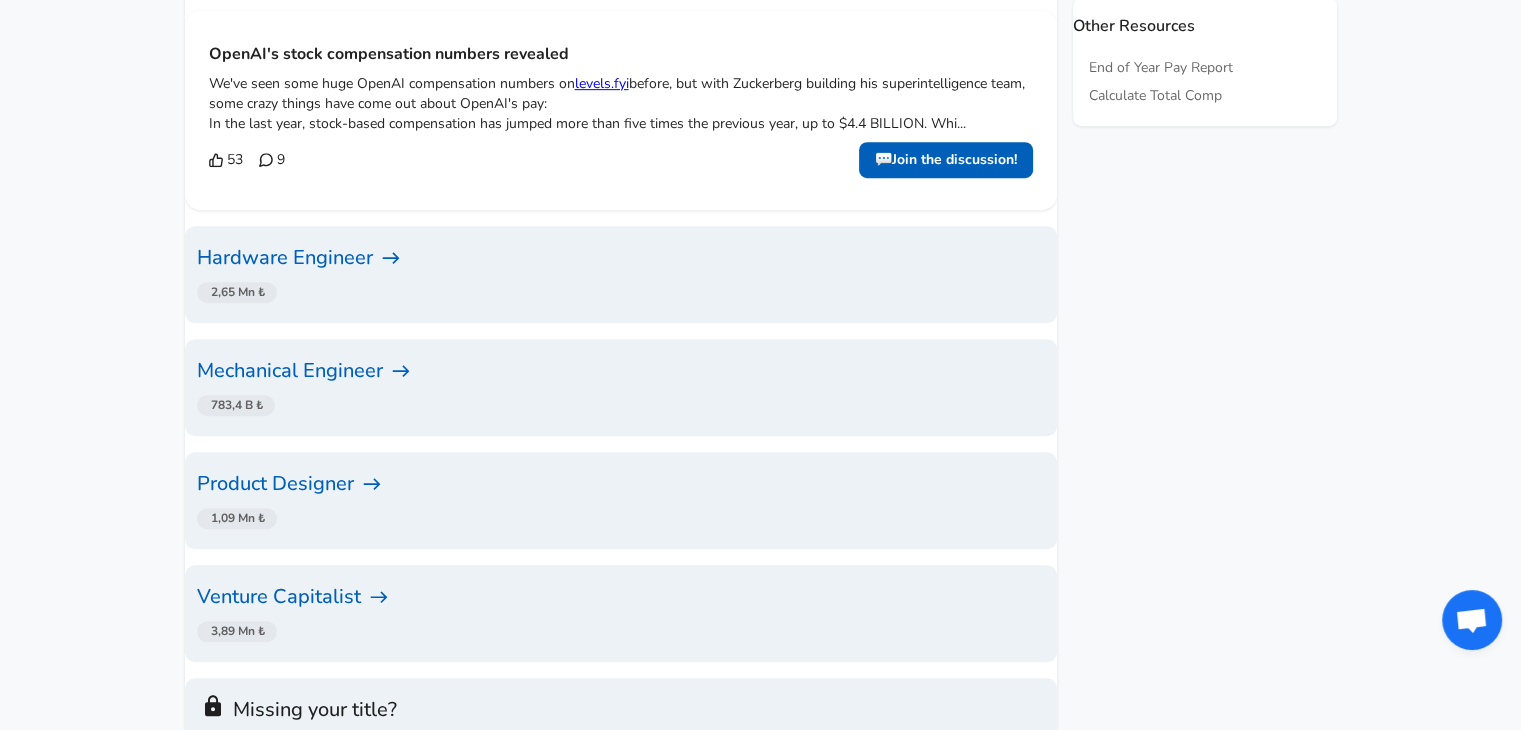 click on "Mechanical Engineer" at bounding box center [621, 371] 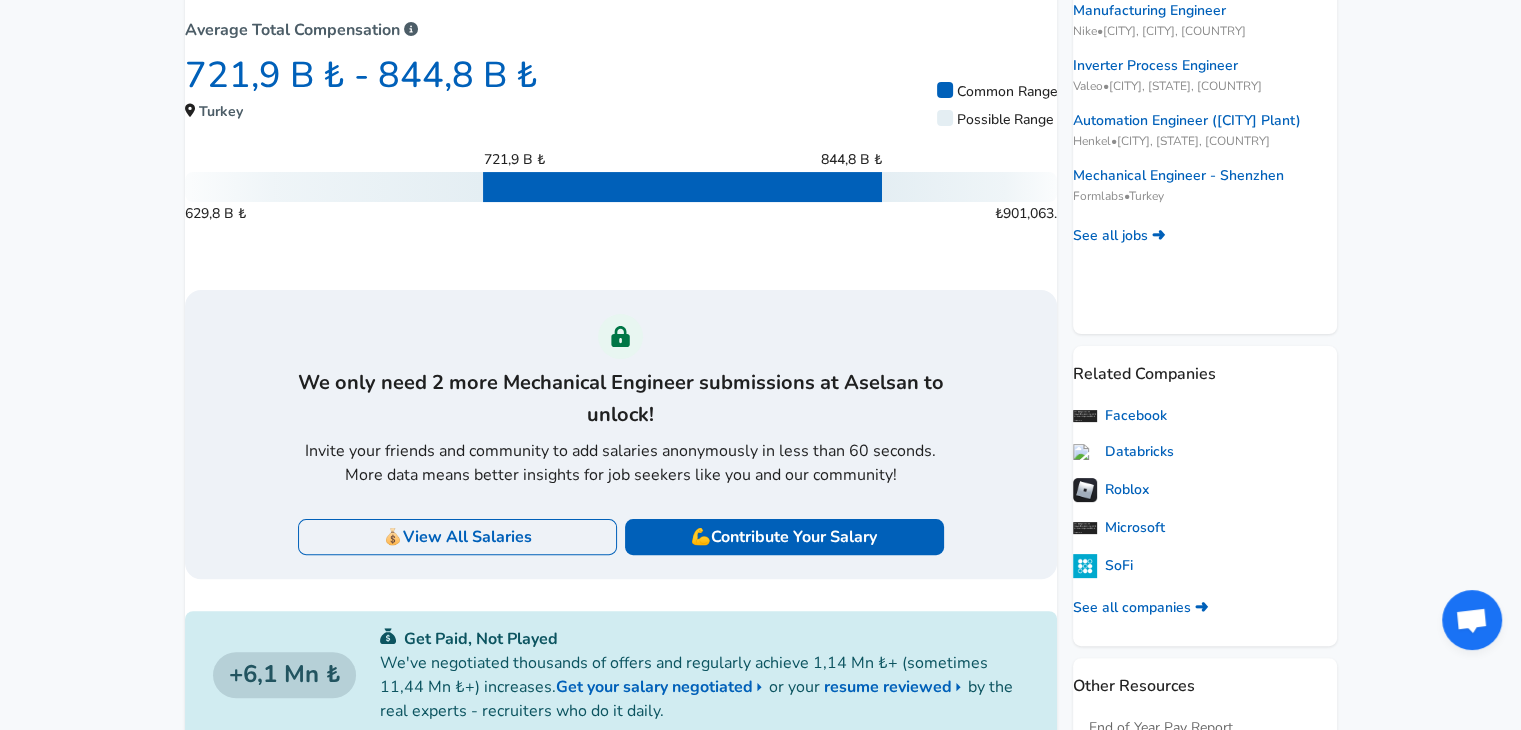 scroll, scrollTop: 426, scrollLeft: 0, axis: vertical 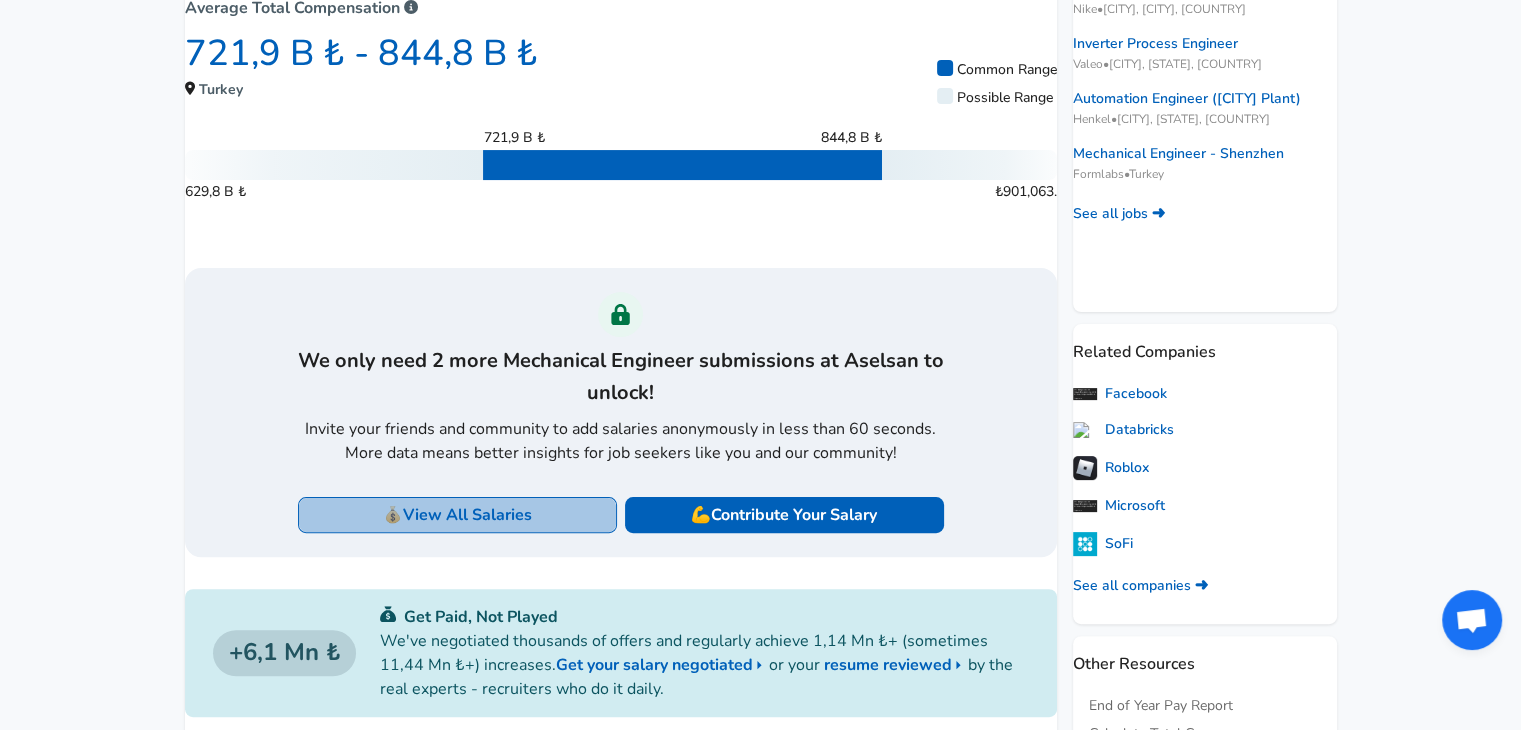 click on "Salaries" at bounding box center (502, 515) 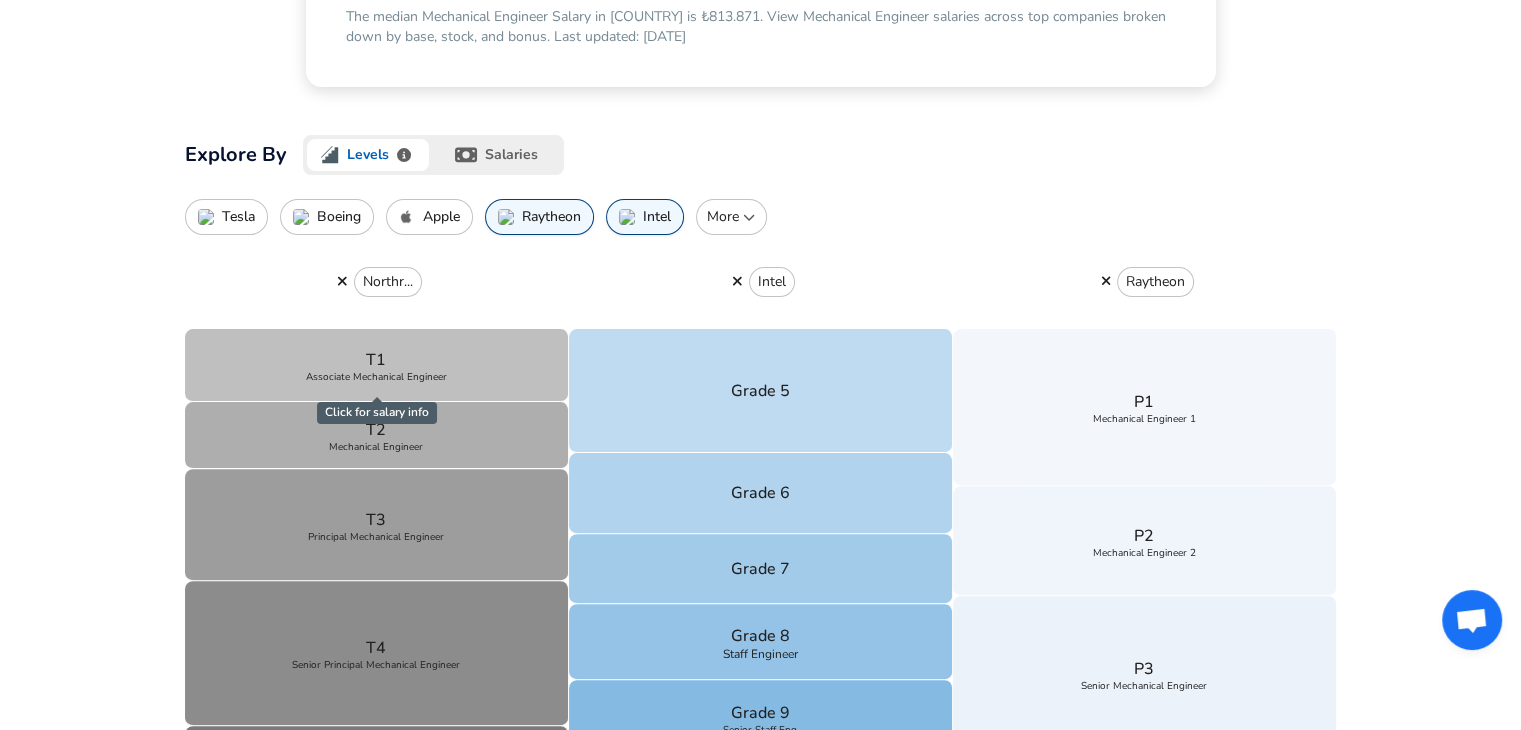 scroll, scrollTop: 492, scrollLeft: 0, axis: vertical 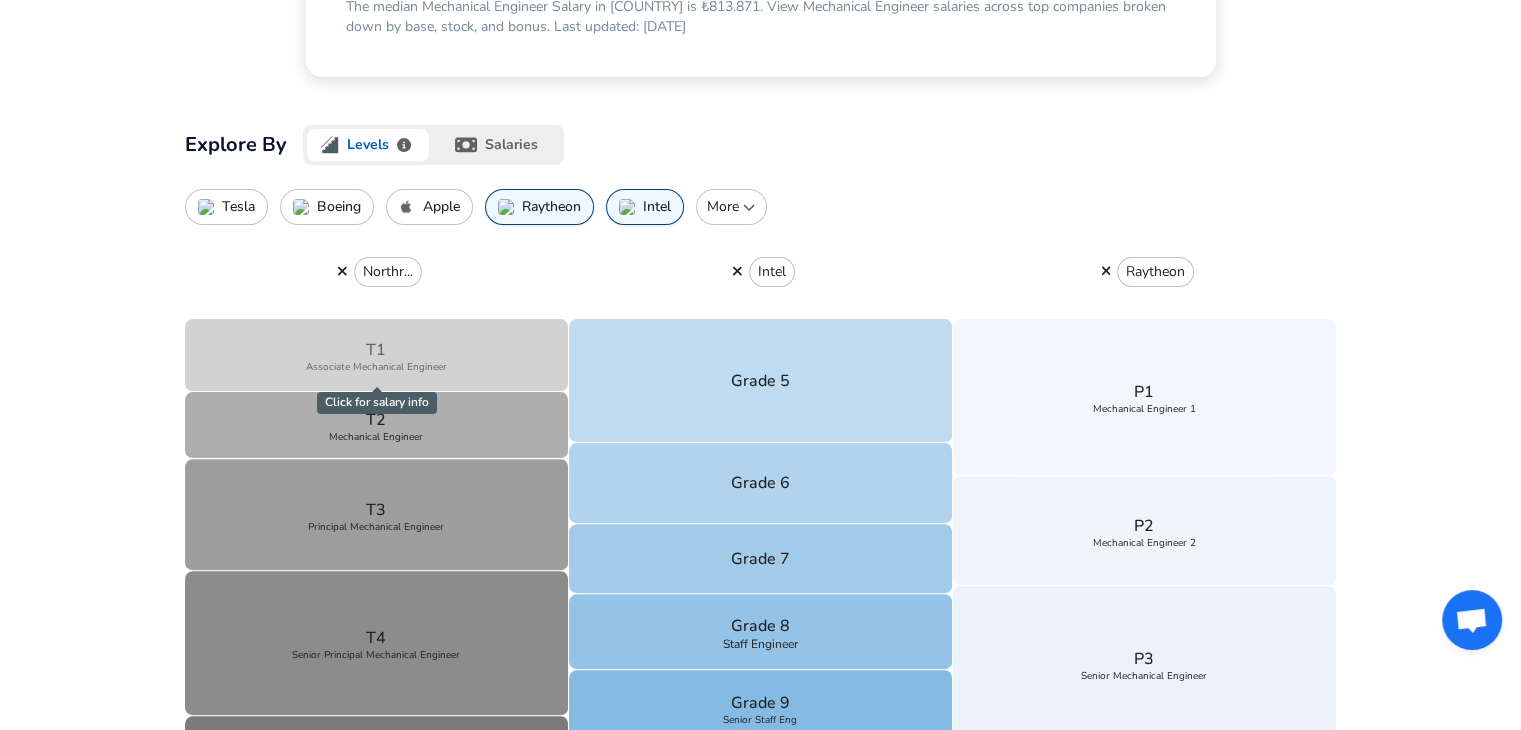 click on "T1 Associate Mechanical Engineer" at bounding box center [377, 355] 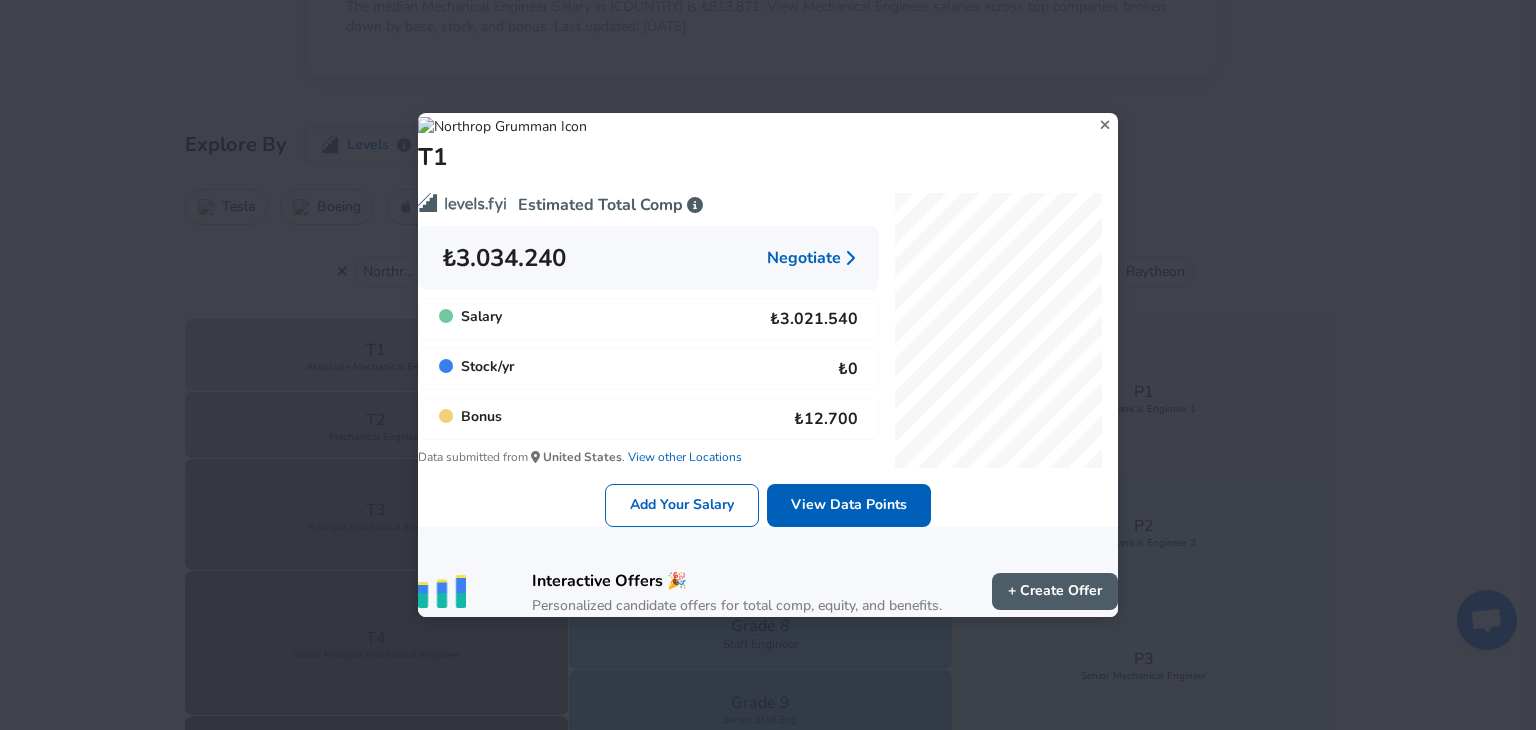 click on "T1 Estimated Total Comp   ₺3.034.240   Negotiate   Salary ₺3.021.540 Stock / yr ₺0 Bonus ₺12.700 Data submitted from     [COUNTRY] .   View other Locations Add Your Salary View Data Points Interactive Offers 🎉 Personalized candidate offers for total comp, equity, and benefits. + Create Offer" at bounding box center (768, 365) 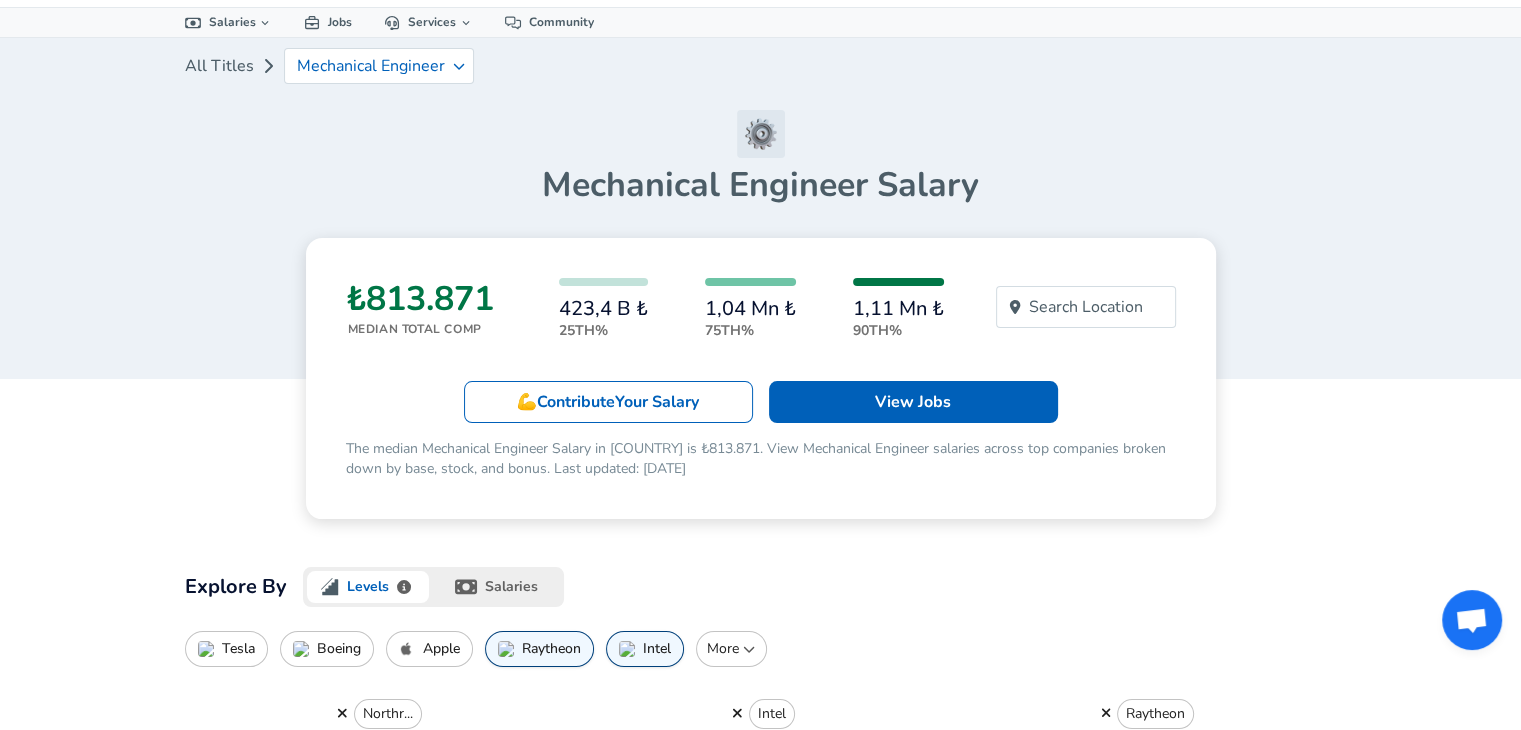 scroll, scrollTop: 32, scrollLeft: 0, axis: vertical 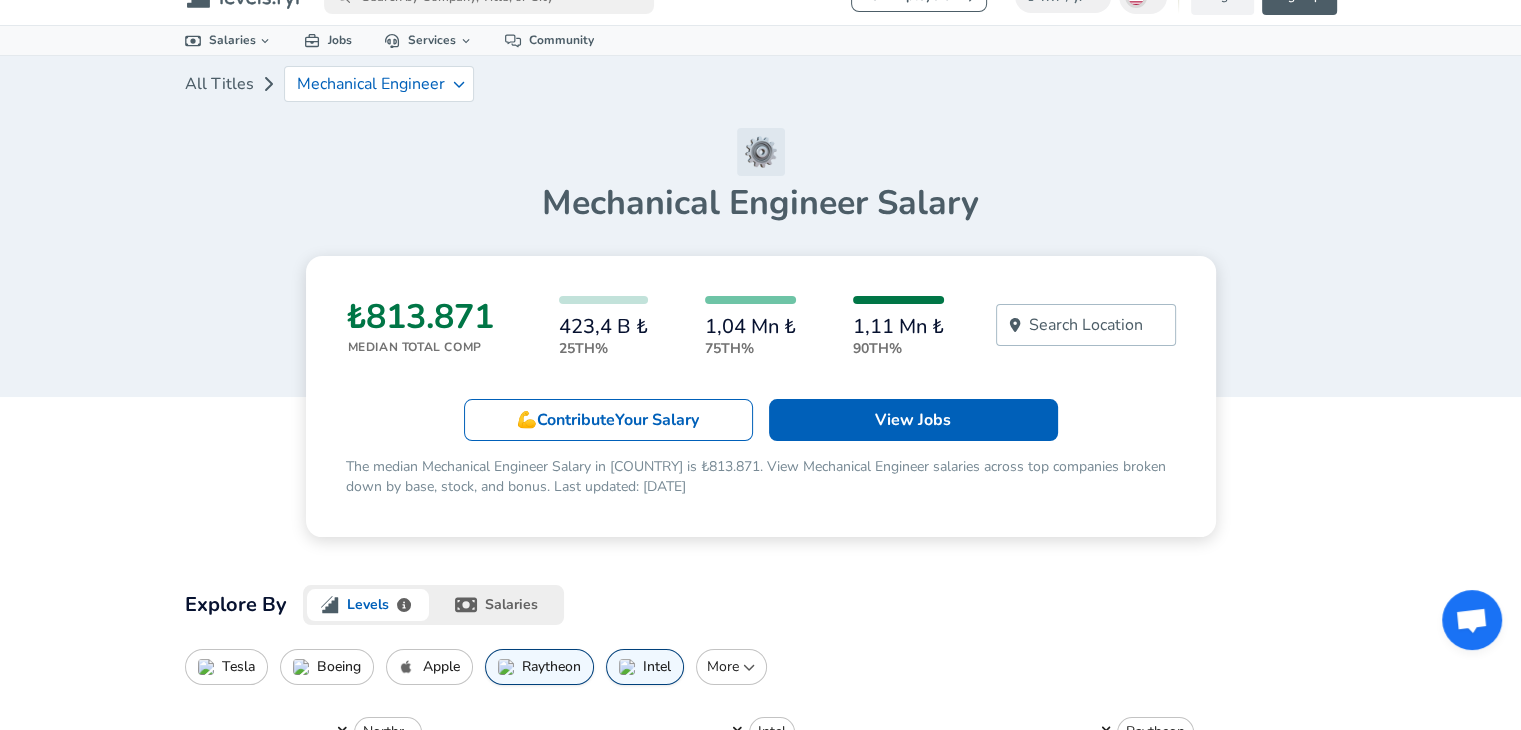 click on "Search Location" at bounding box center (1086, 325) 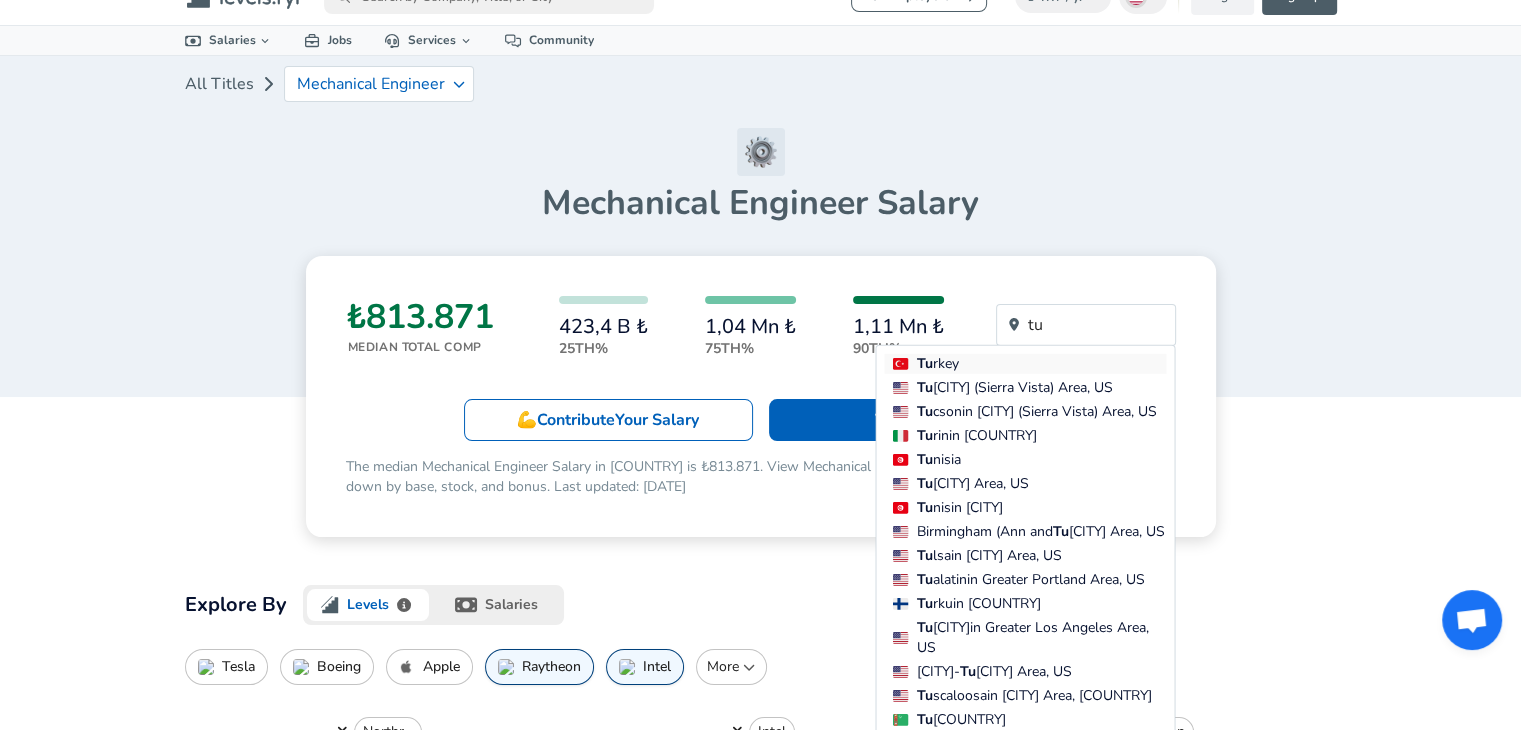 type on "tu" 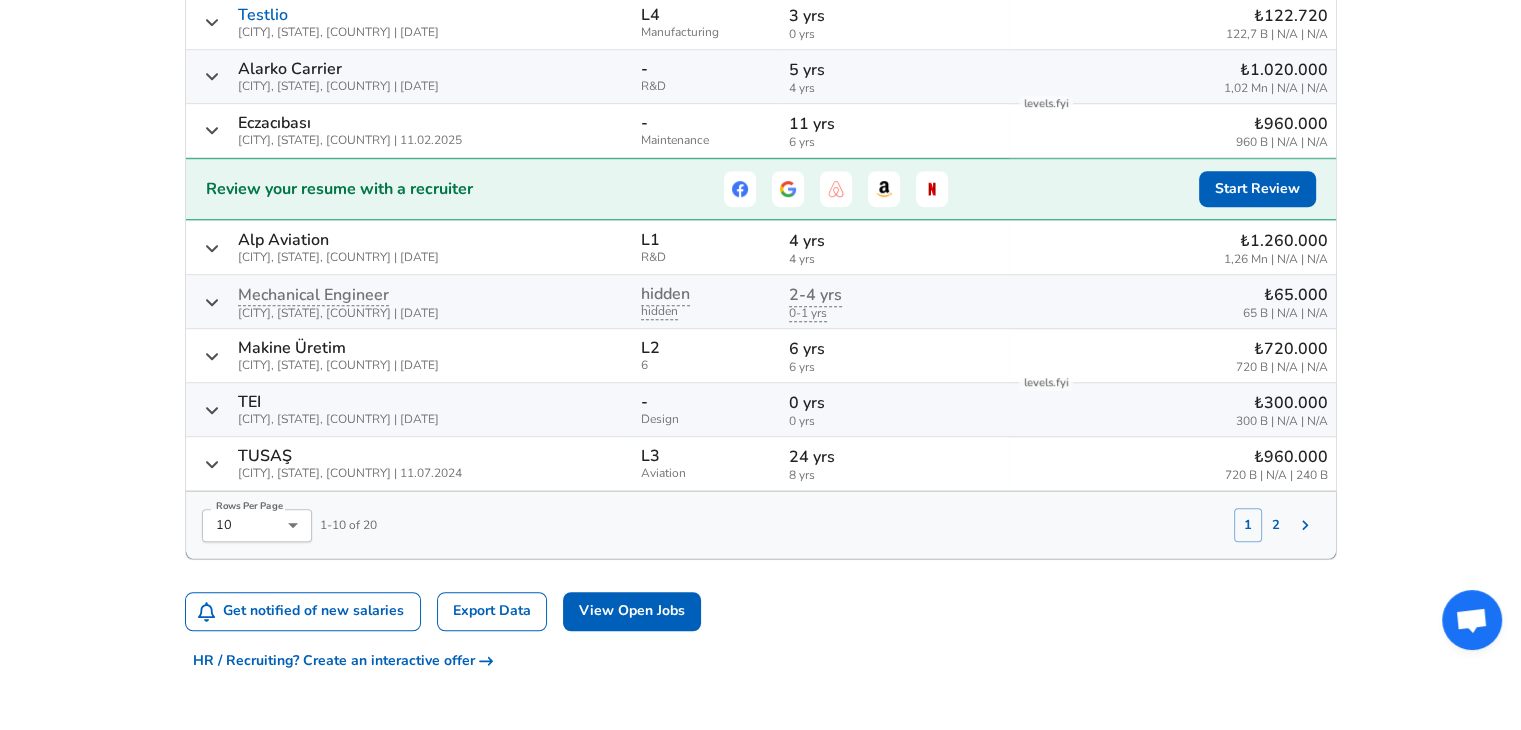 scroll, scrollTop: 1253, scrollLeft: 0, axis: vertical 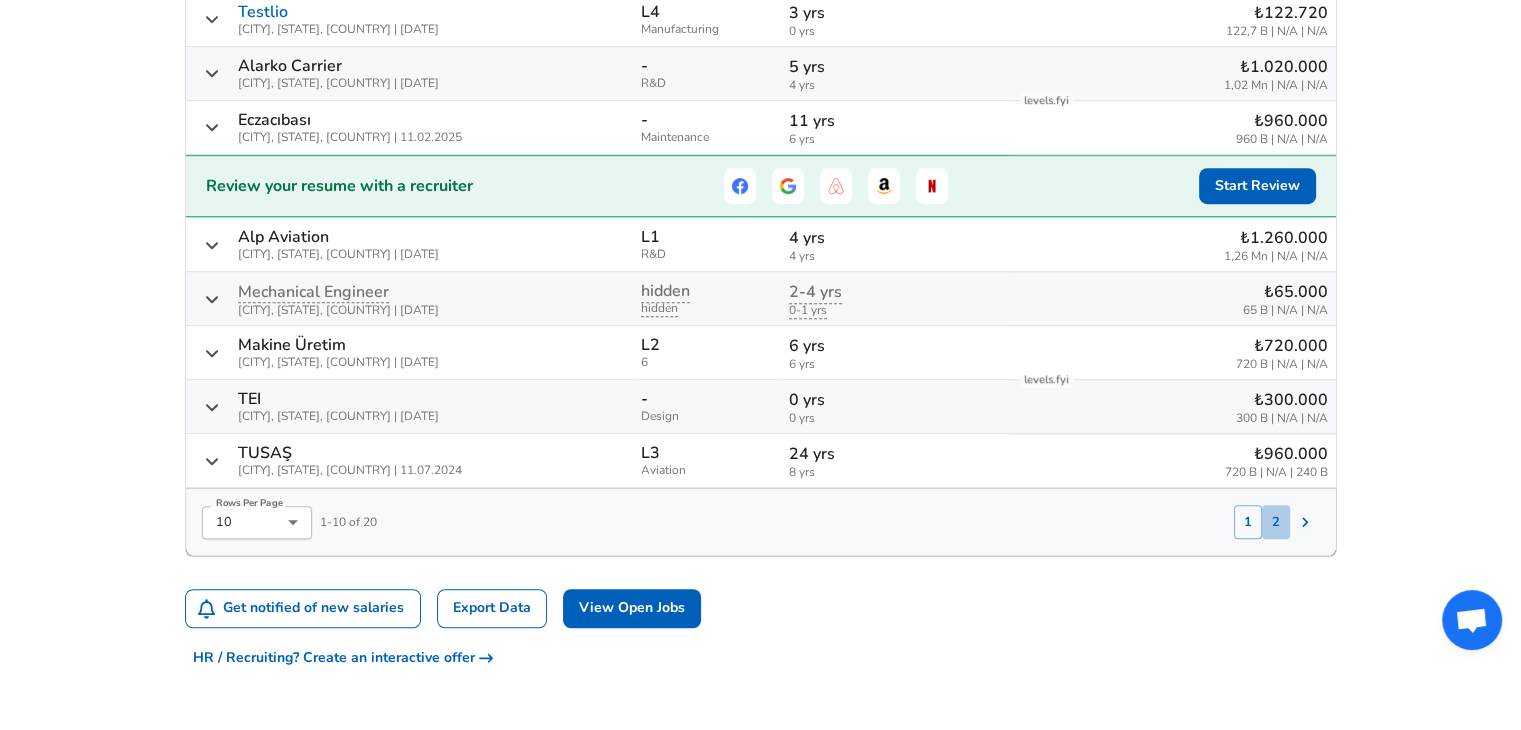 click on "2" at bounding box center [1276, 522] 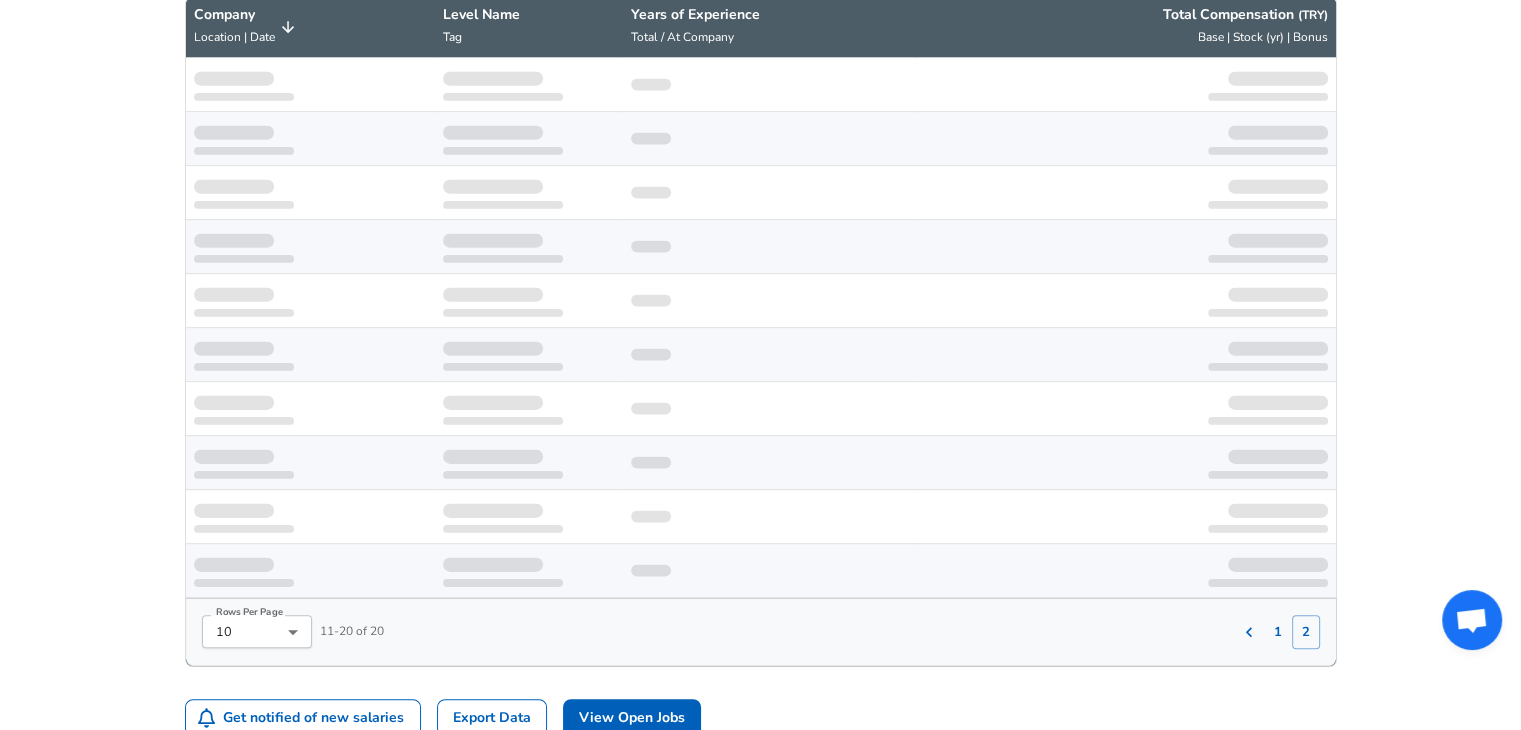 scroll, scrollTop: 1058, scrollLeft: 0, axis: vertical 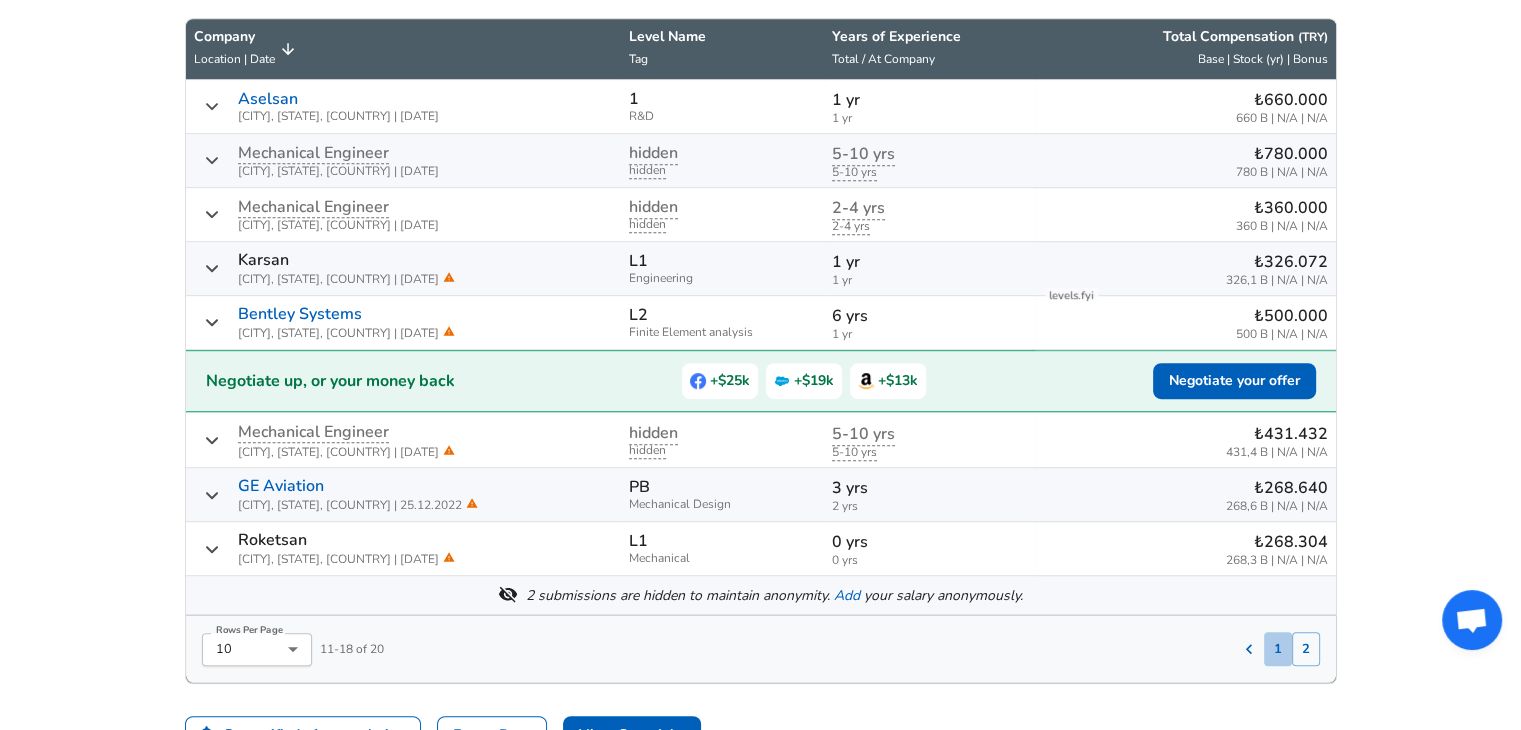 click on "1" at bounding box center (1278, 649) 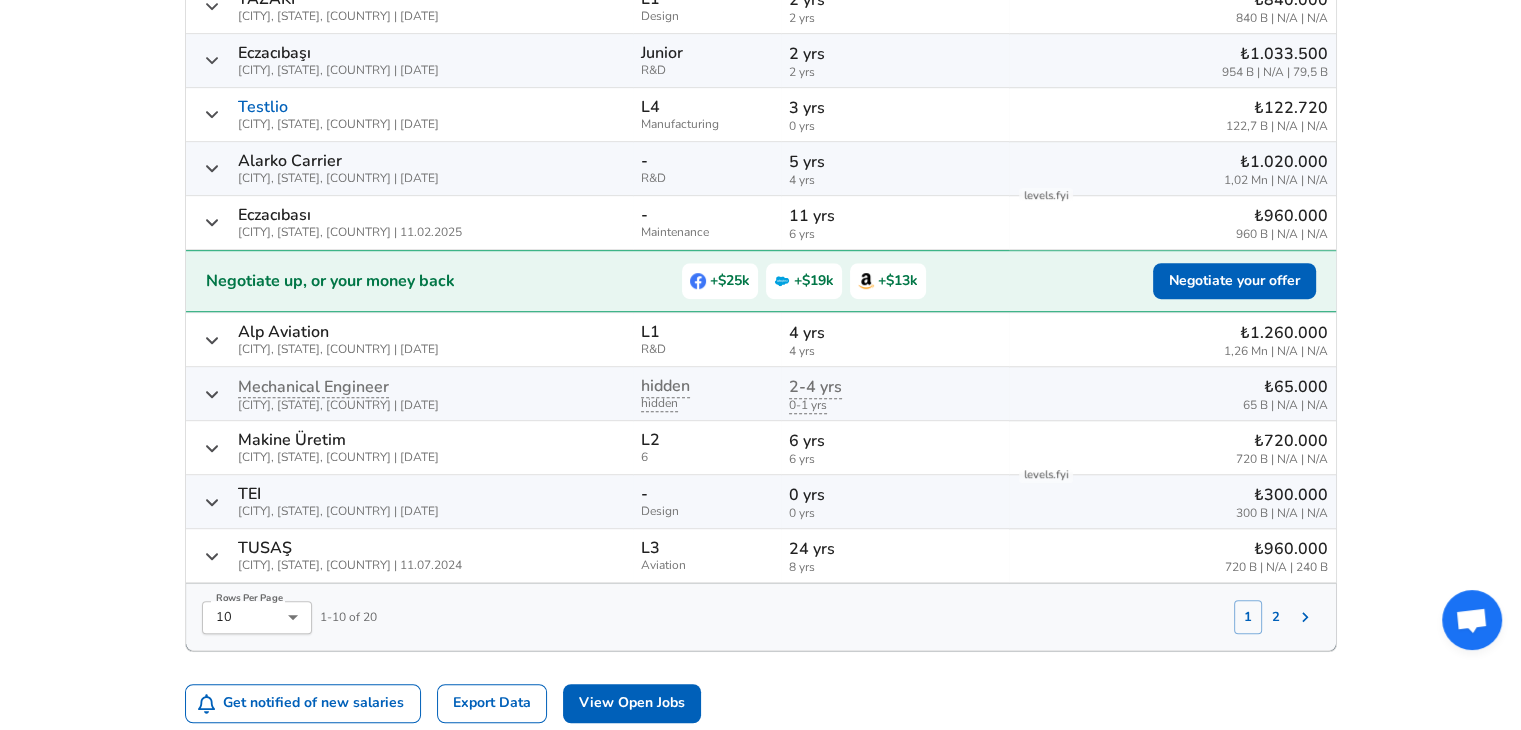 scroll, scrollTop: 1160, scrollLeft: 0, axis: vertical 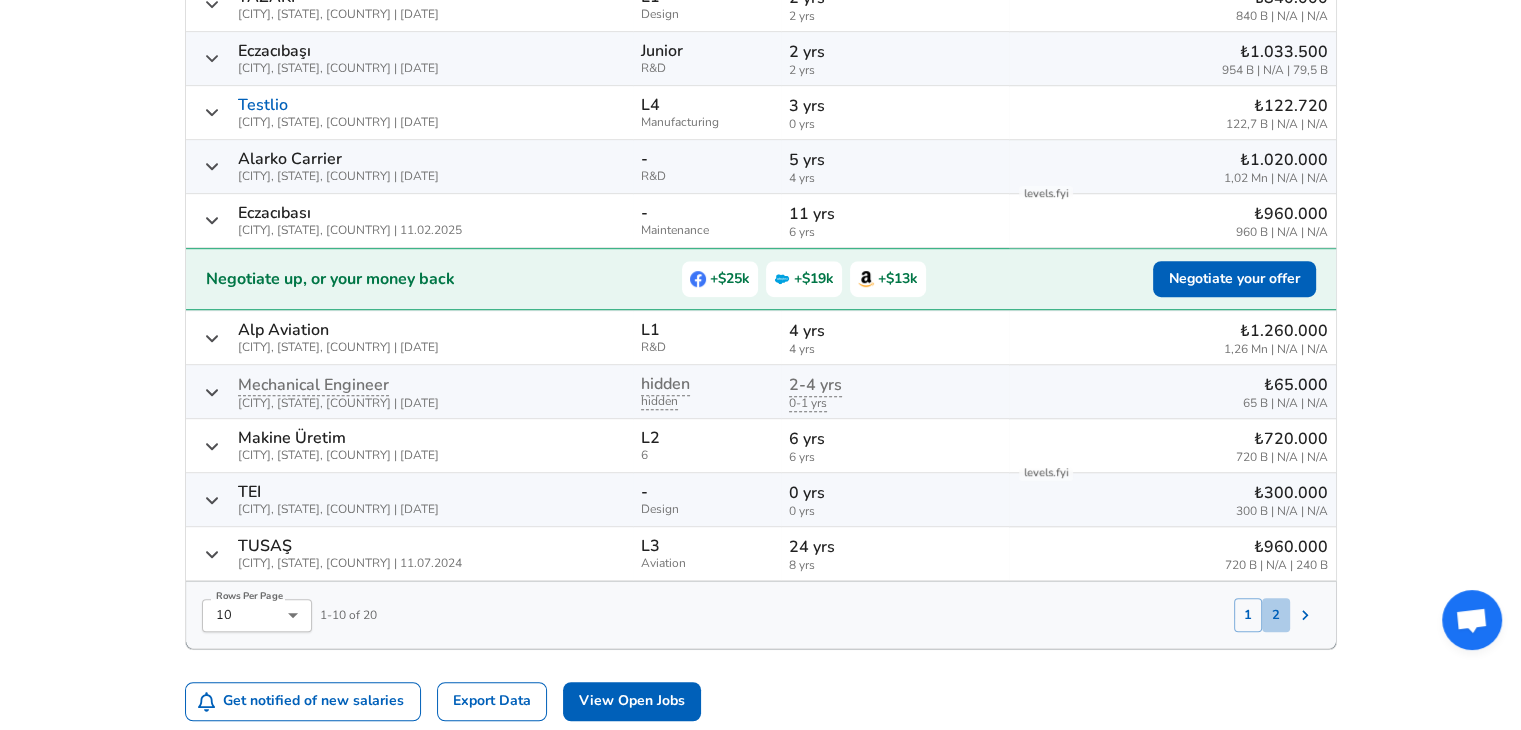 click on "2" at bounding box center [1276, 615] 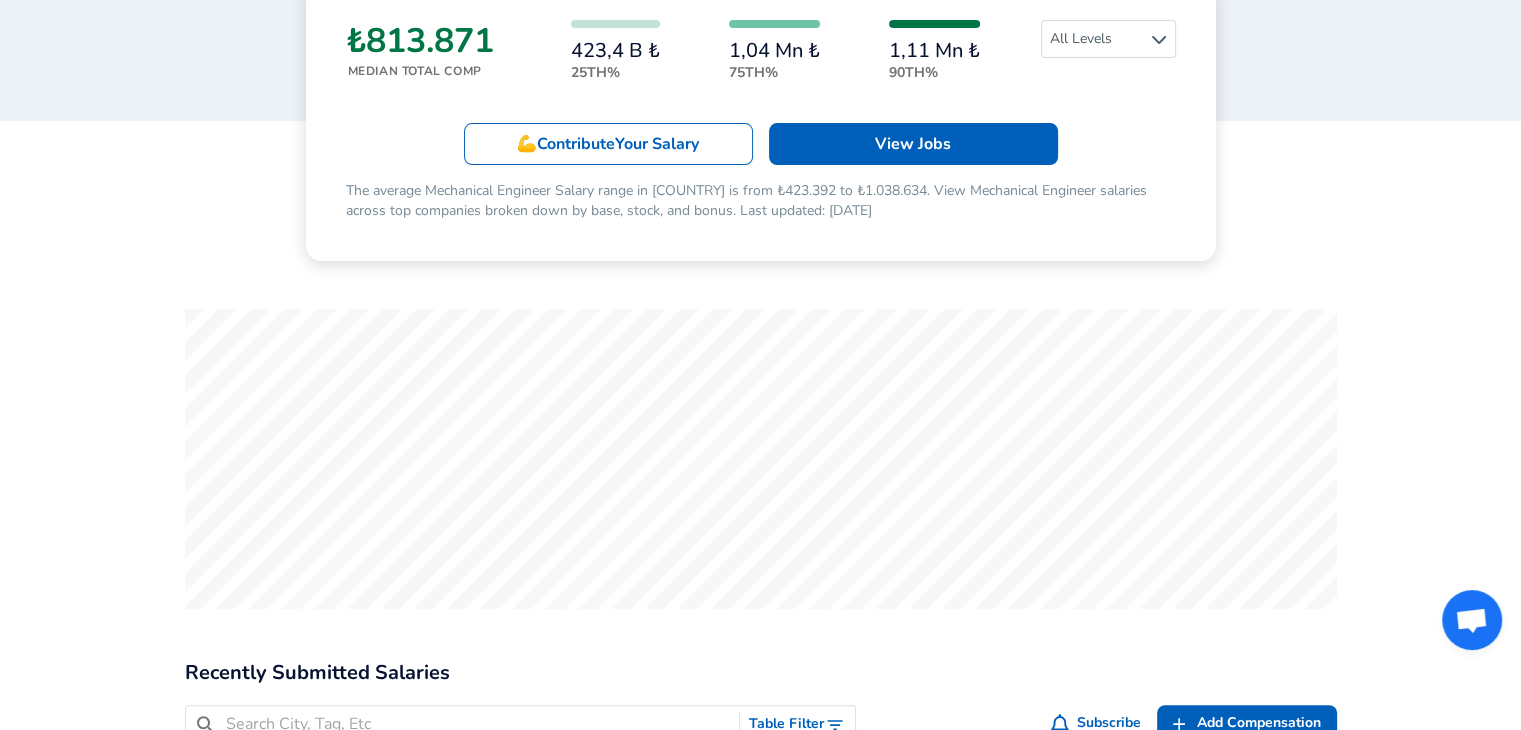 scroll, scrollTop: 0, scrollLeft: 0, axis: both 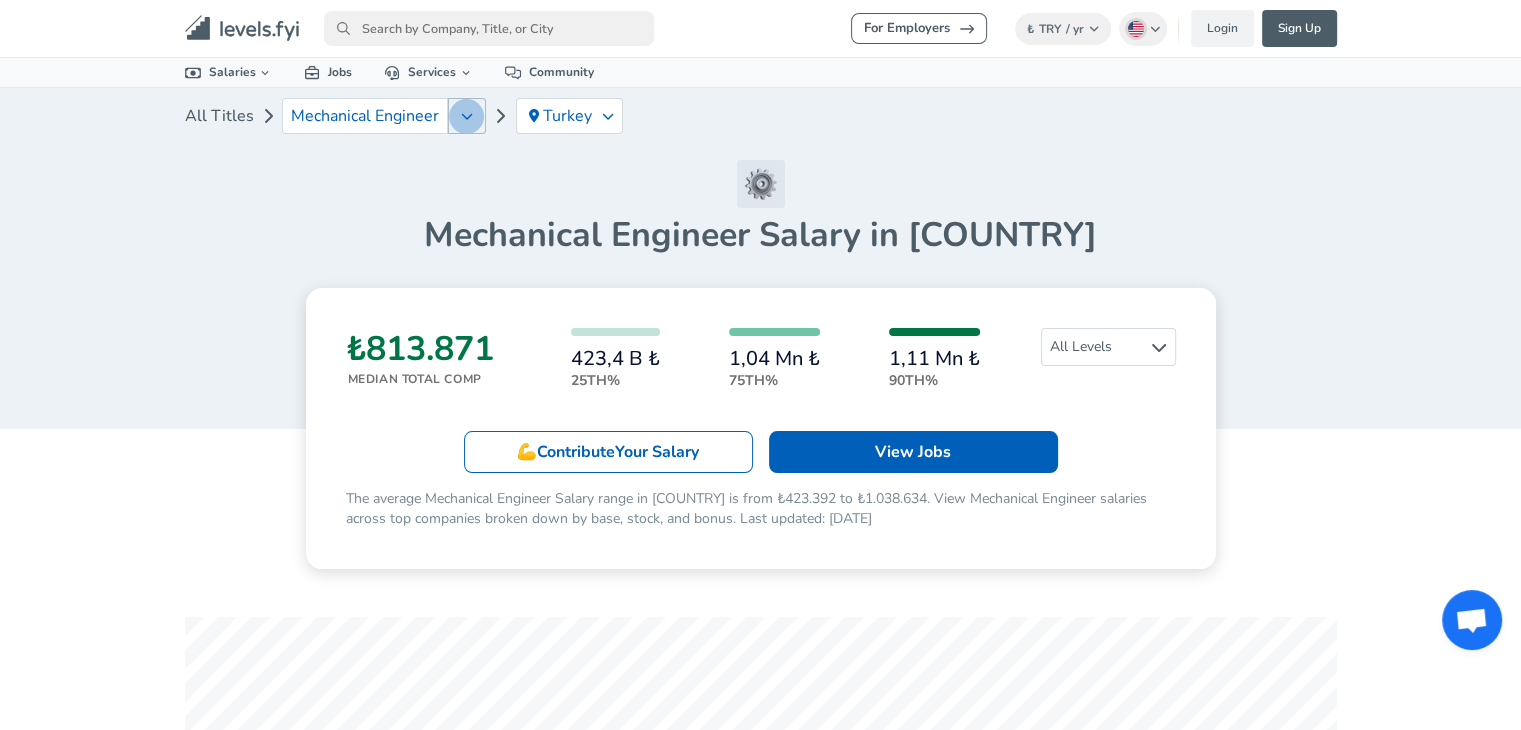 click 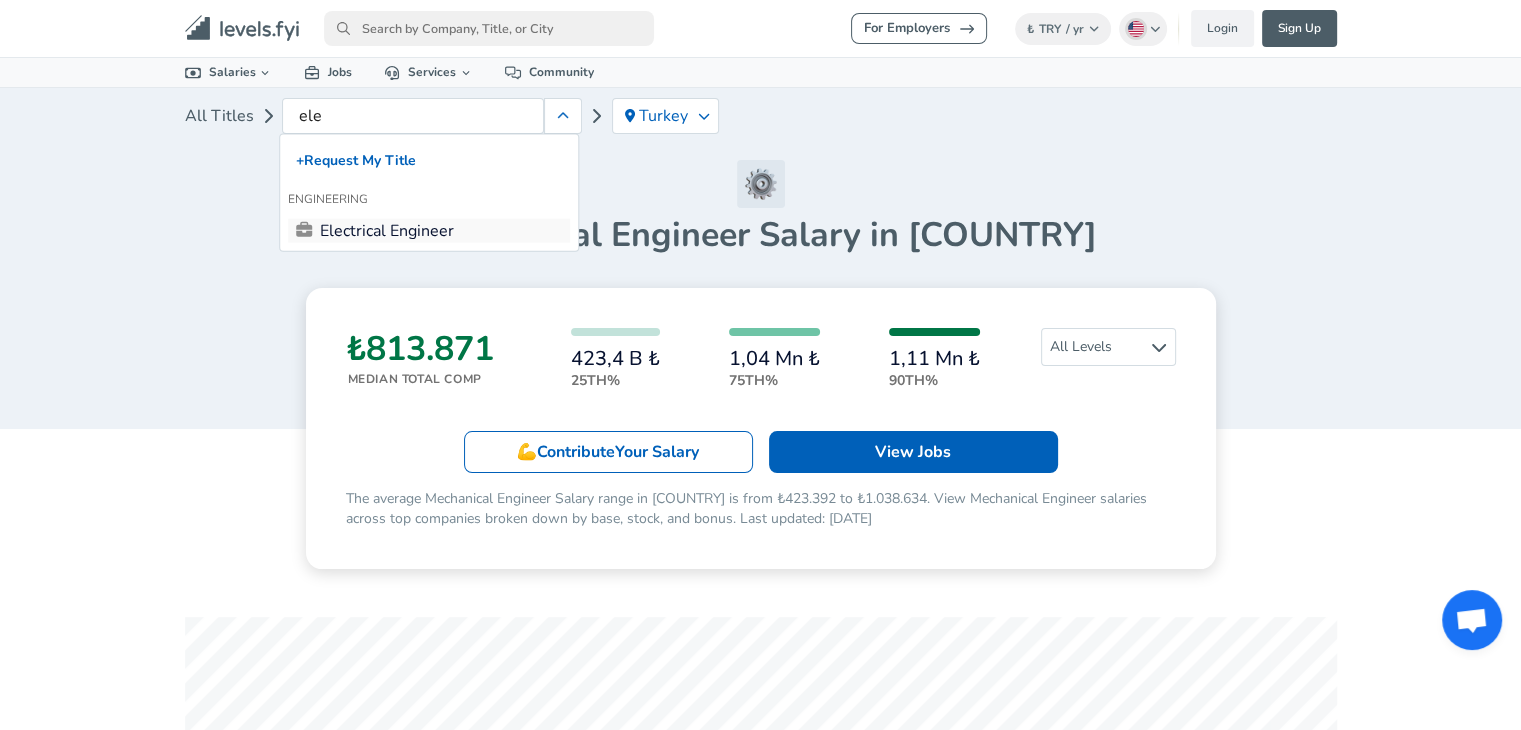type on "ele" 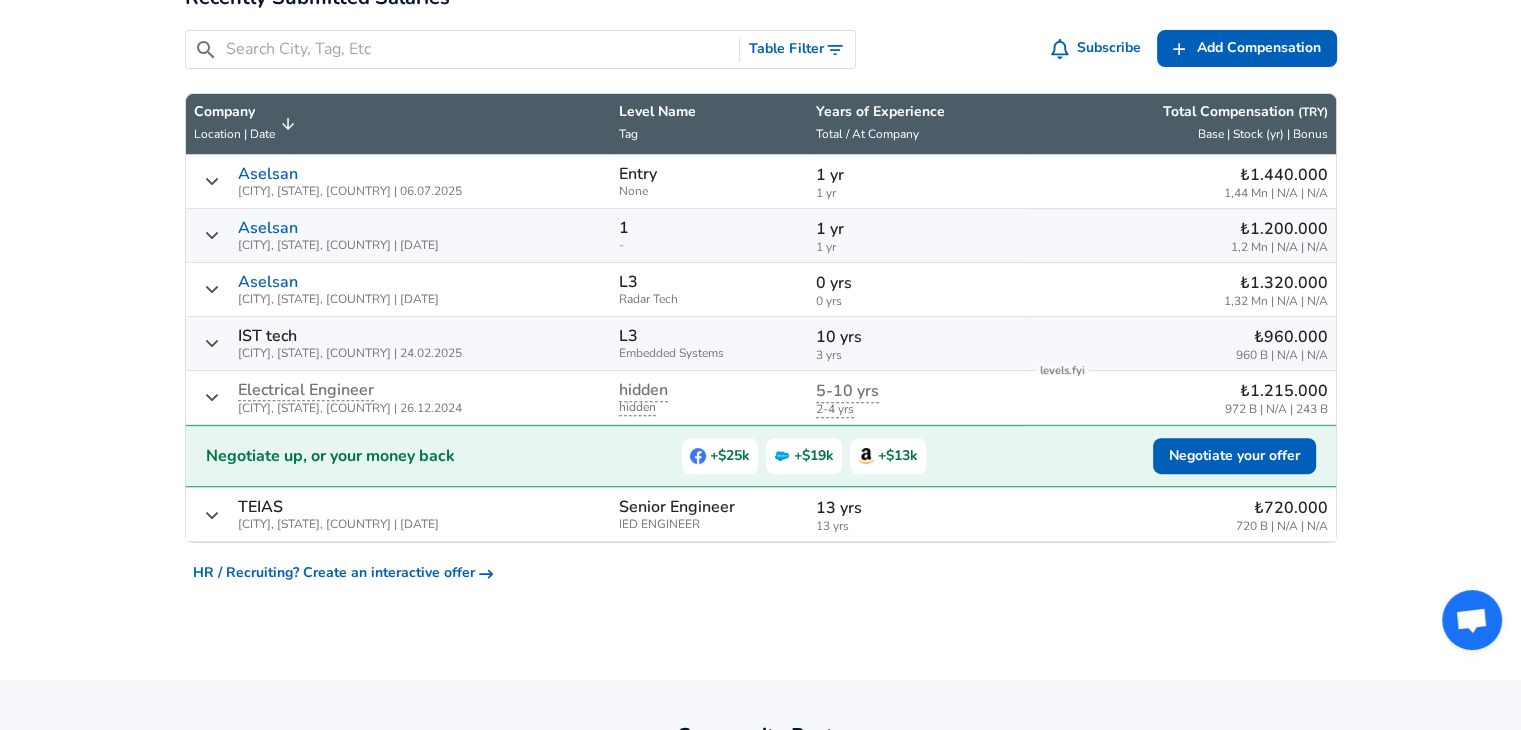 scroll, scrollTop: 576, scrollLeft: 0, axis: vertical 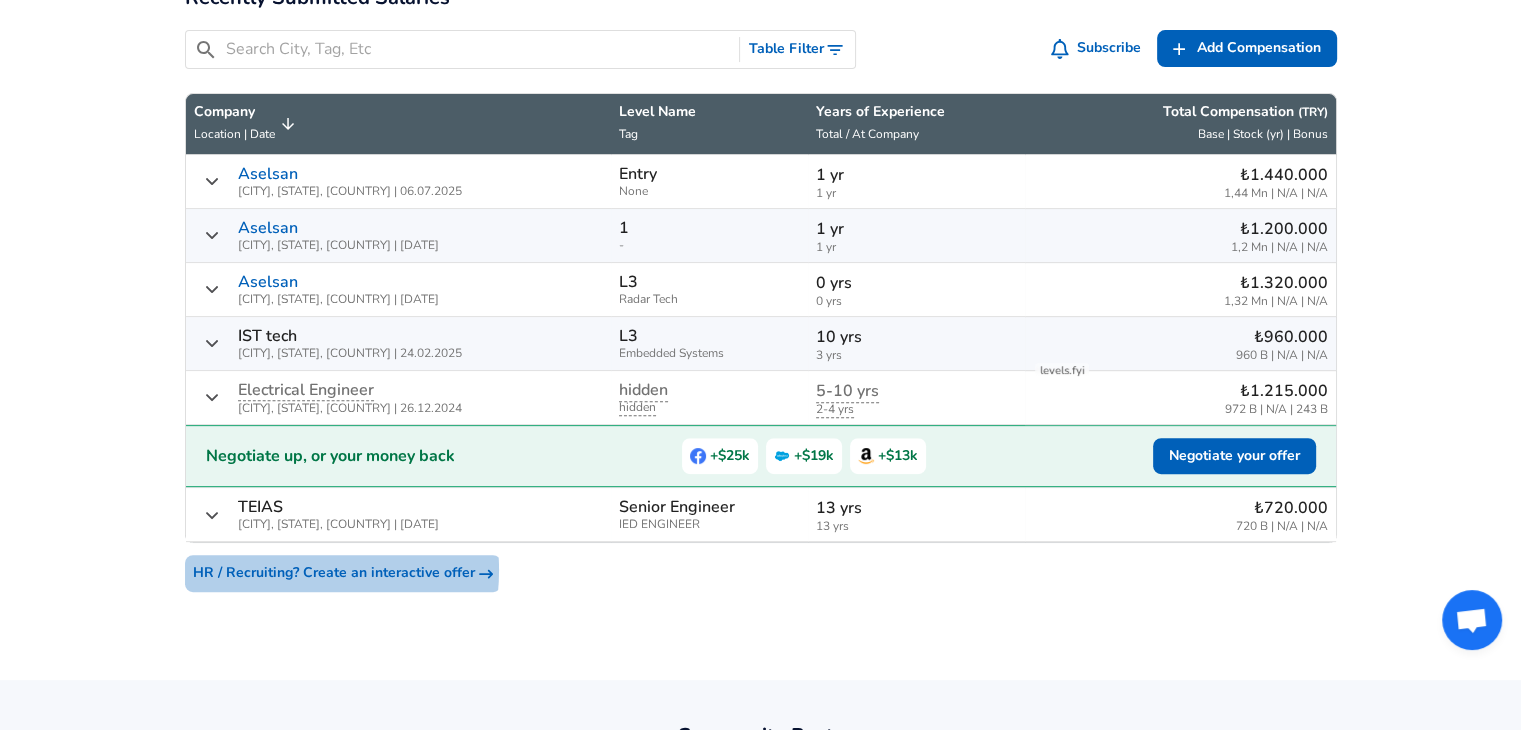 click on "HR / Recruiting? Create an interactive offer" at bounding box center [343, 573] 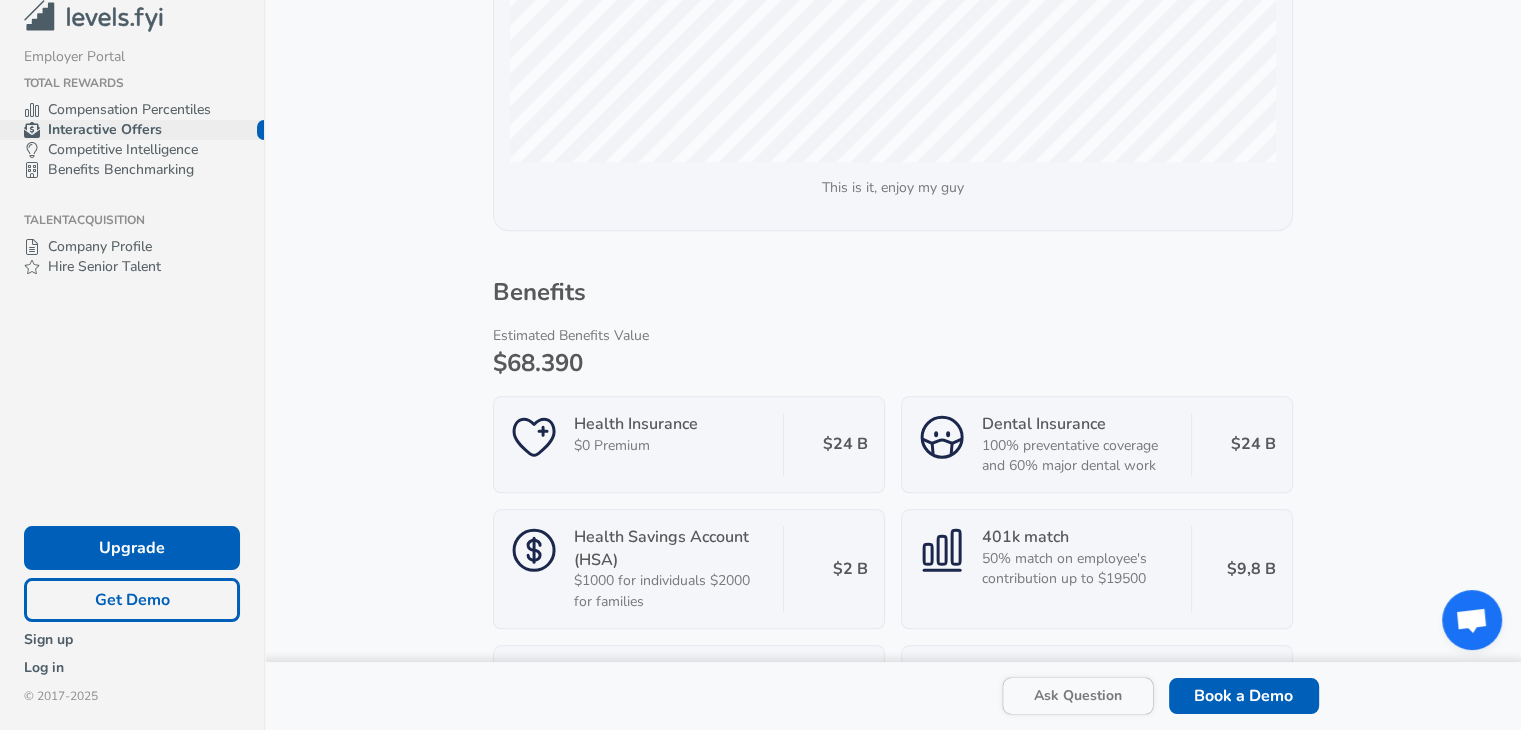 scroll, scrollTop: 1756, scrollLeft: 0, axis: vertical 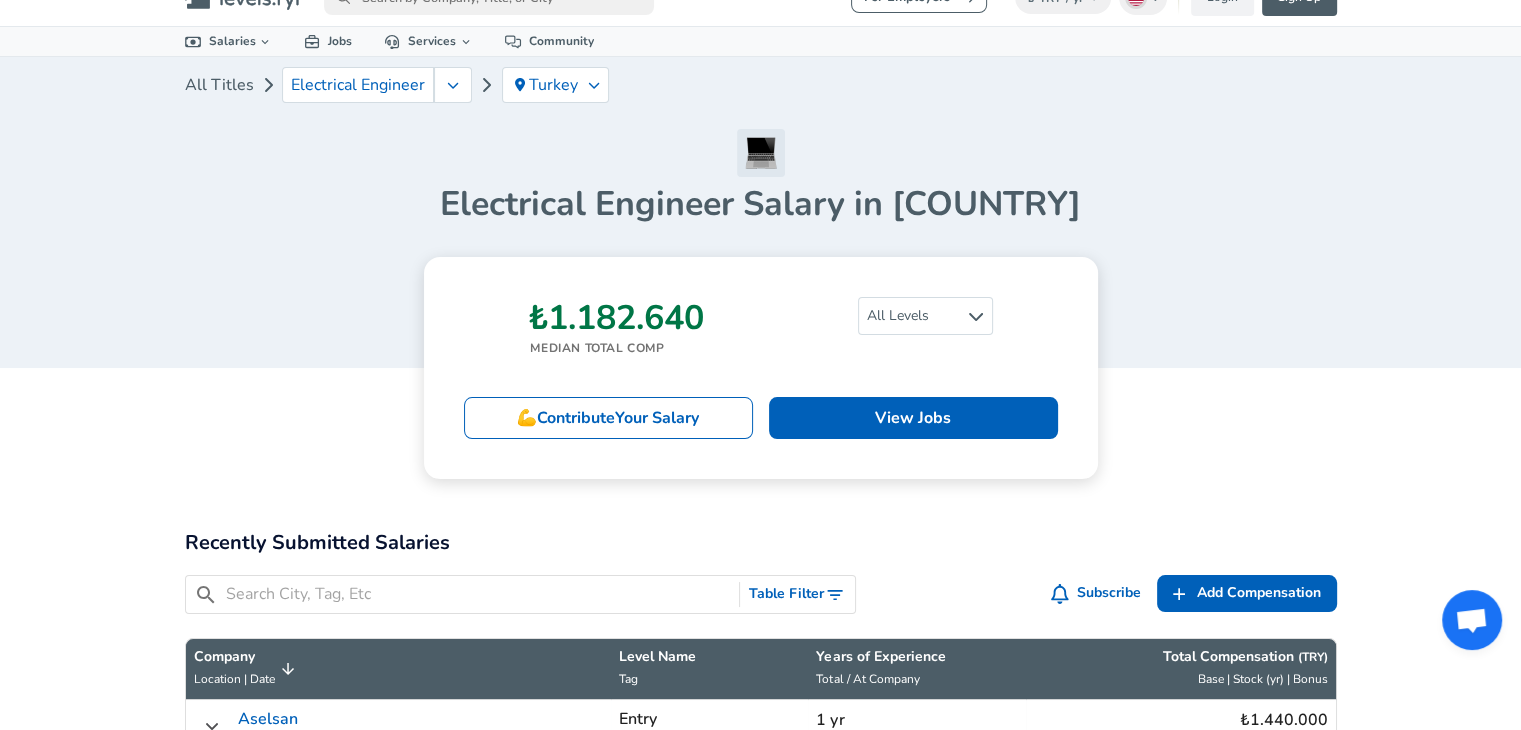 click on "₺1.182.640 Median Total Comp All Levels" at bounding box center [761, 327] 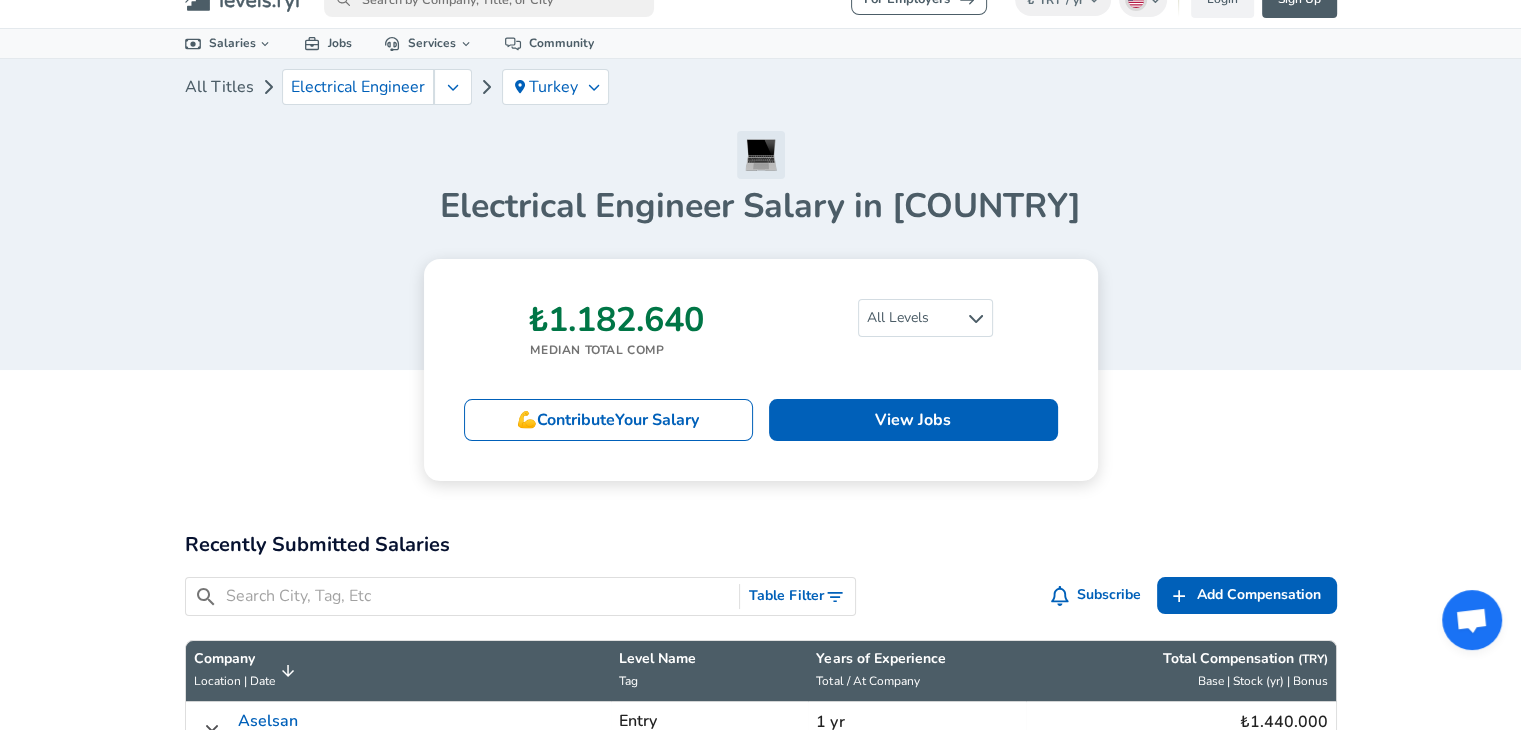 scroll, scrollTop: 0, scrollLeft: 0, axis: both 